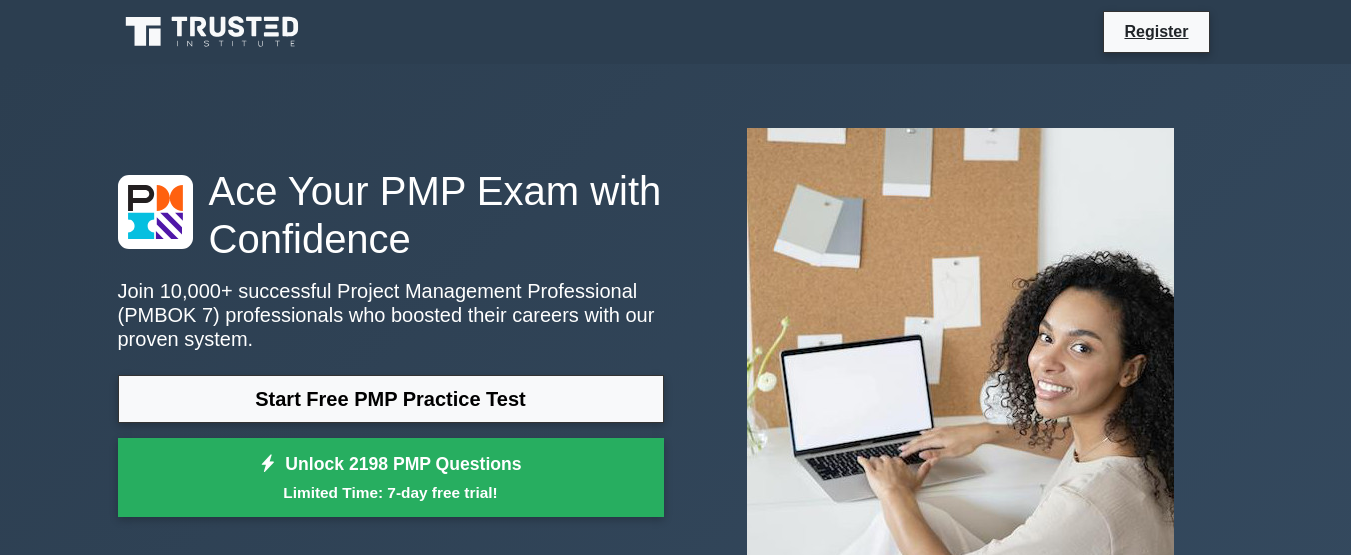 scroll, scrollTop: 0, scrollLeft: 0, axis: both 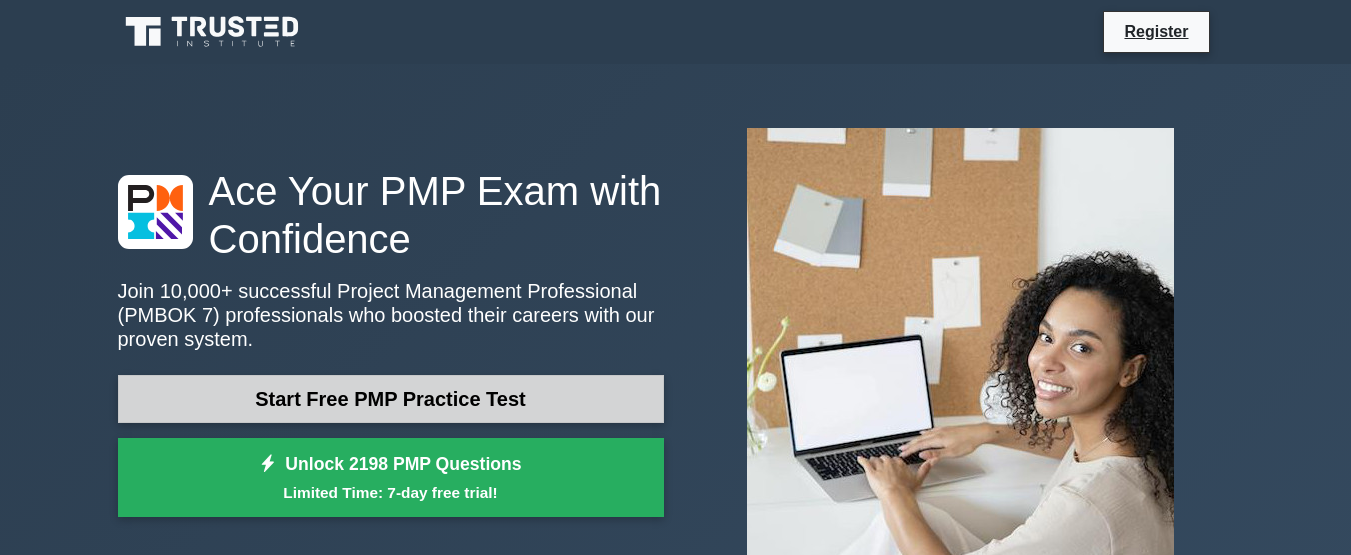 click on "Start Free PMP Practice Test" at bounding box center [391, 399] 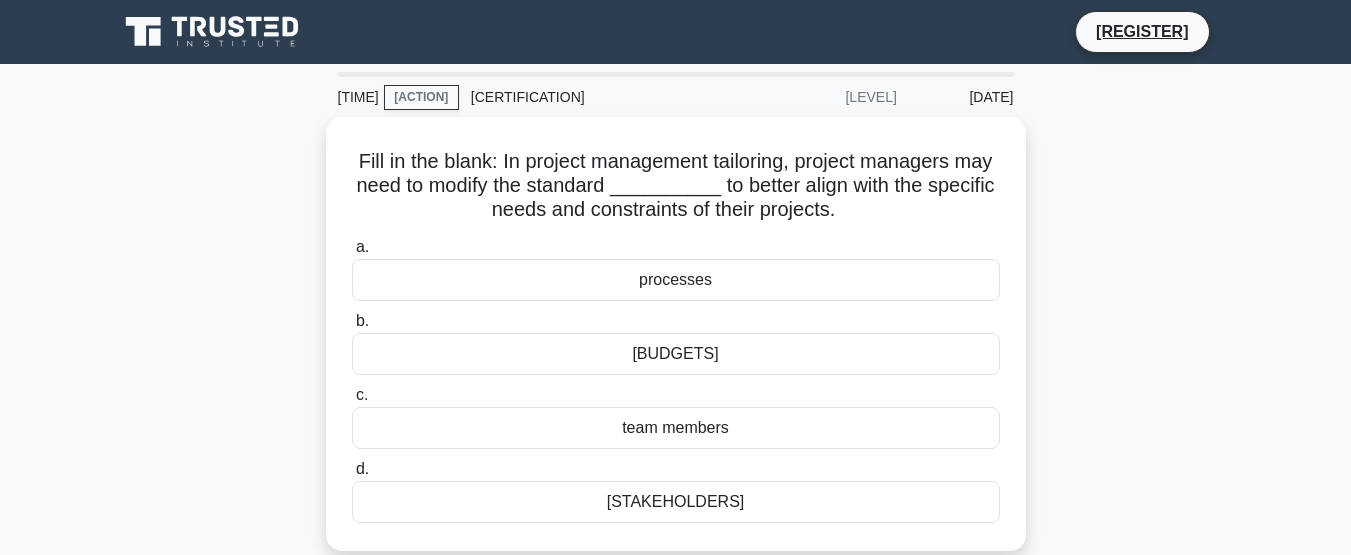 scroll, scrollTop: 0, scrollLeft: 0, axis: both 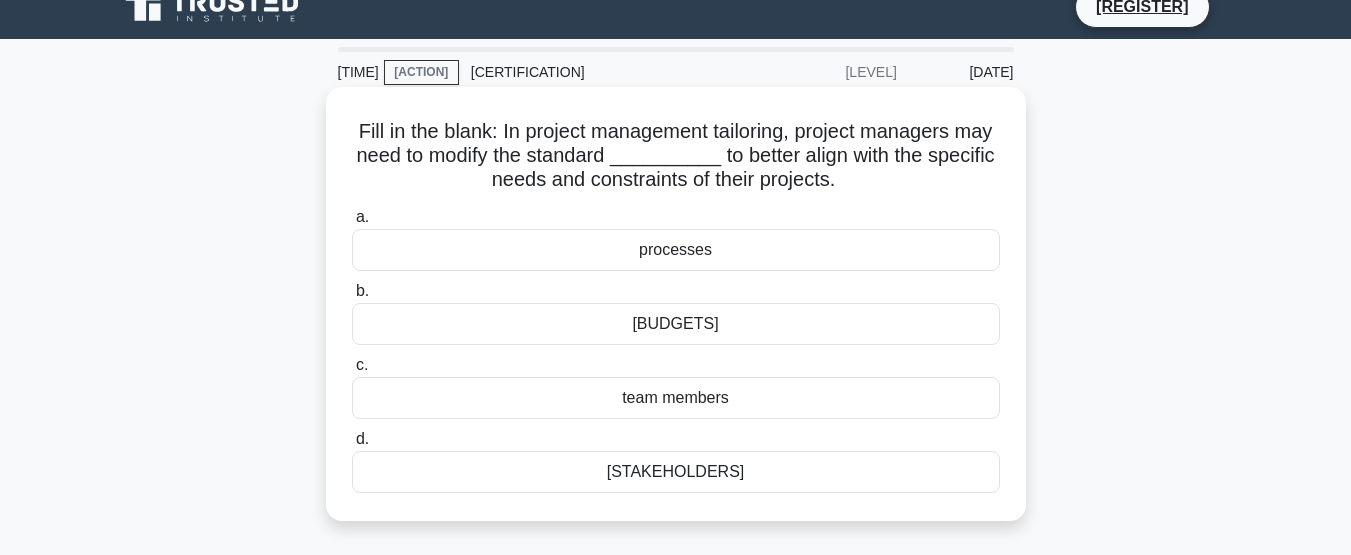 click on "team members" at bounding box center (676, 398) 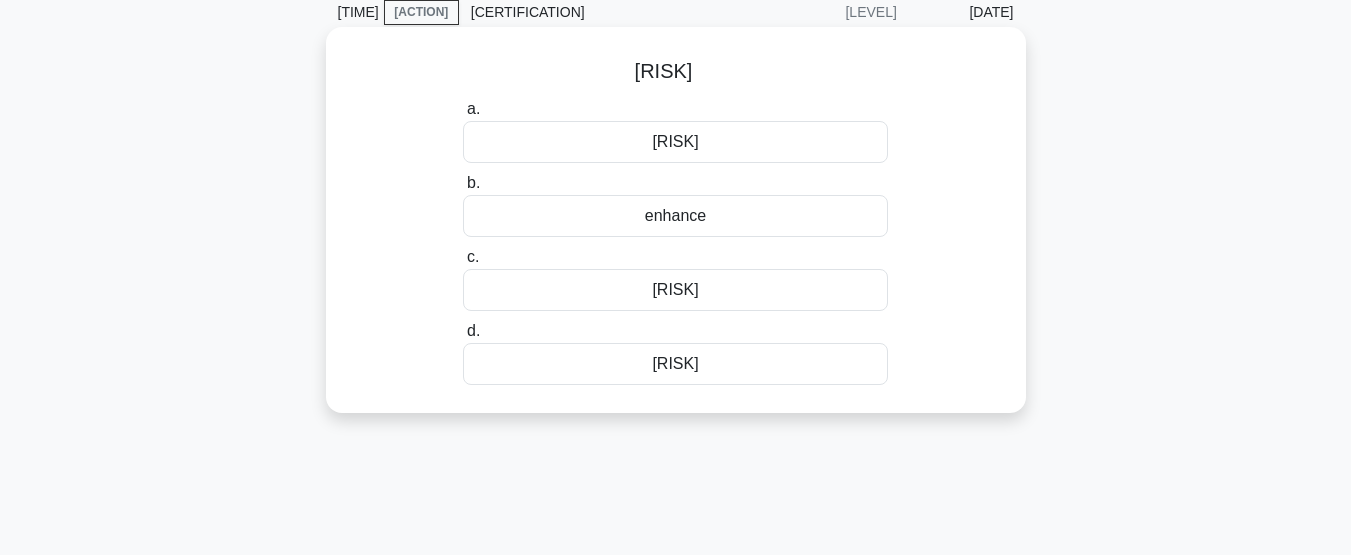 scroll, scrollTop: 0, scrollLeft: 0, axis: both 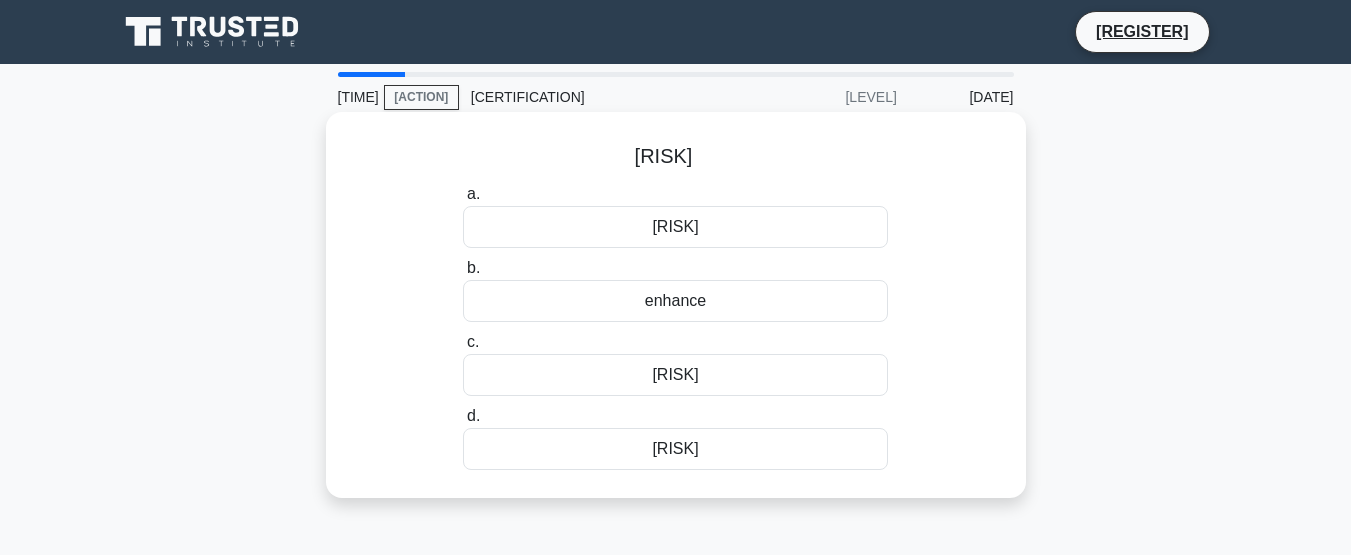 click on "enhance" at bounding box center (676, 301) 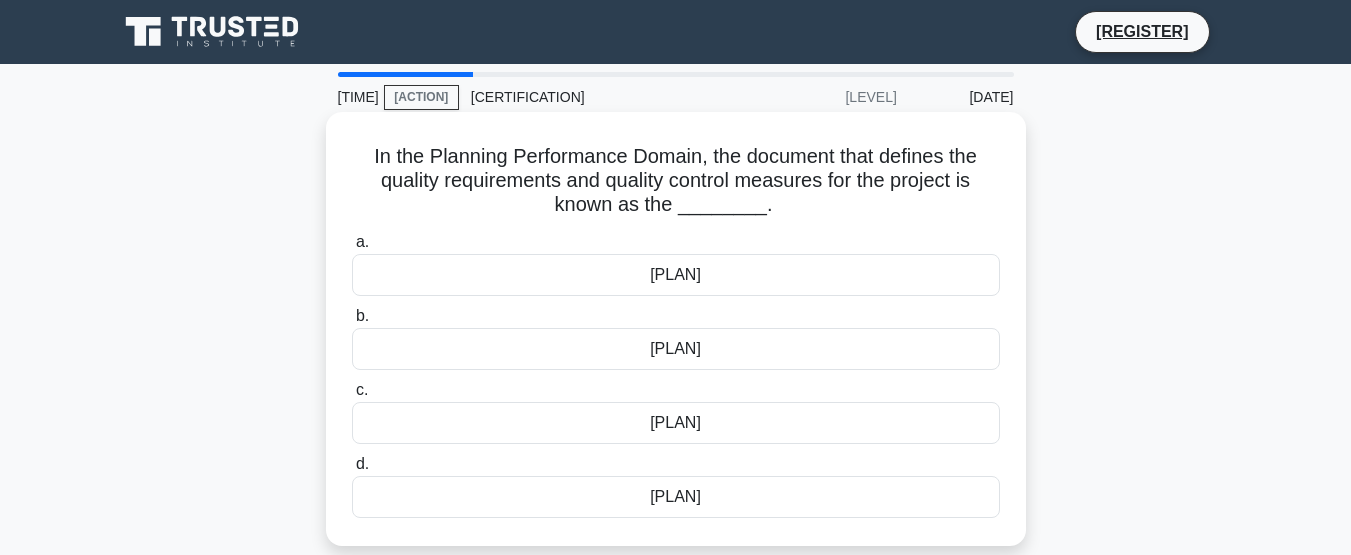 click on "Quality Management Plan" at bounding box center (676, 497) 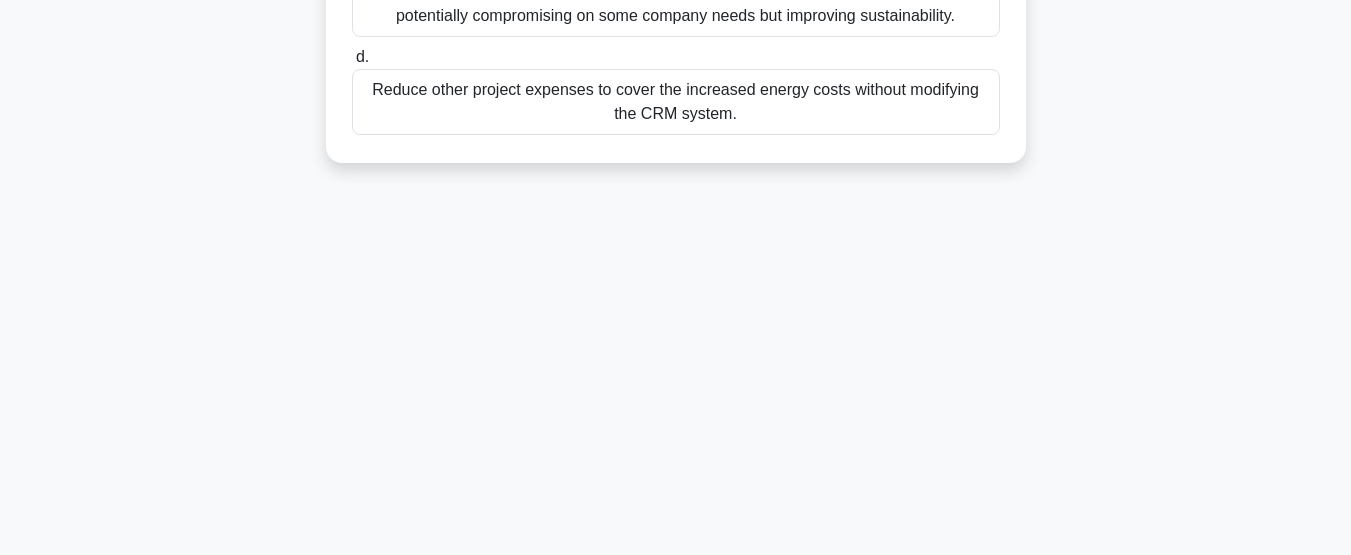 scroll, scrollTop: 0, scrollLeft: 0, axis: both 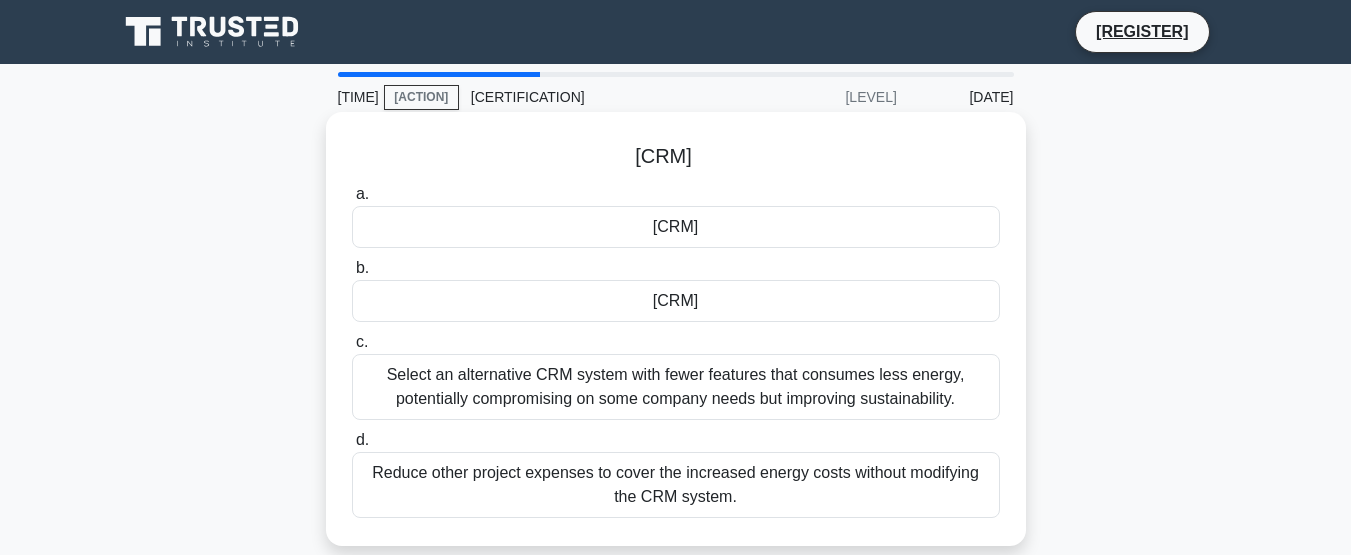 click on "Investigate energy-efficient alternatives for the CRM system and collaborate with stakeholders to select a sustainable option that aligns with project constraints." at bounding box center [676, 301] 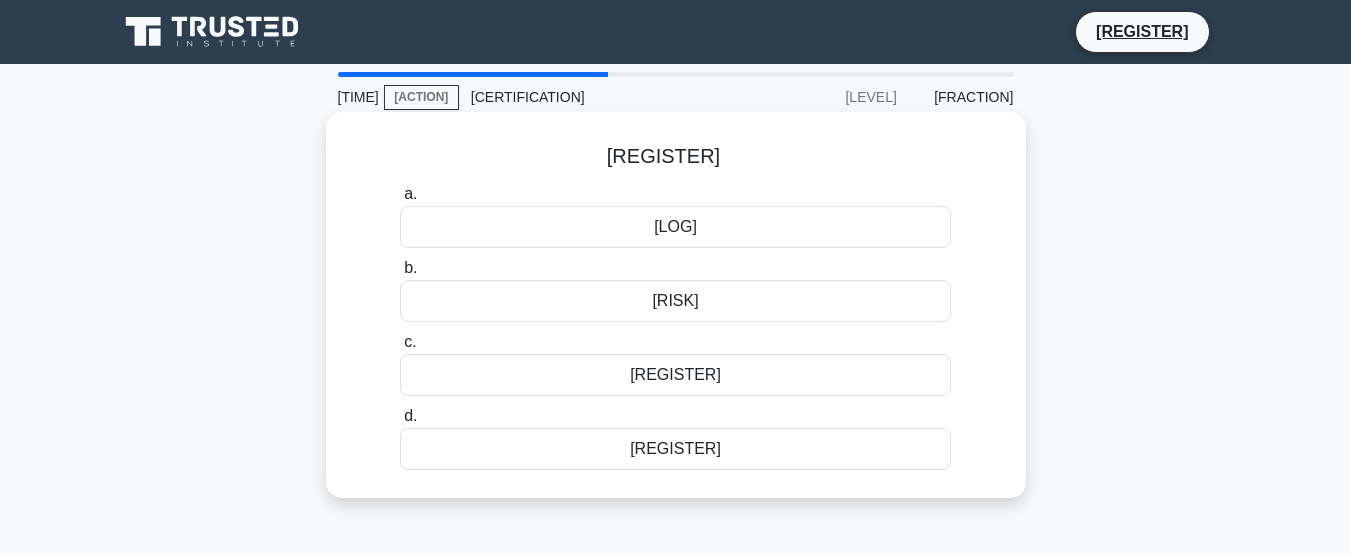 click on "Risk Register" at bounding box center [676, 301] 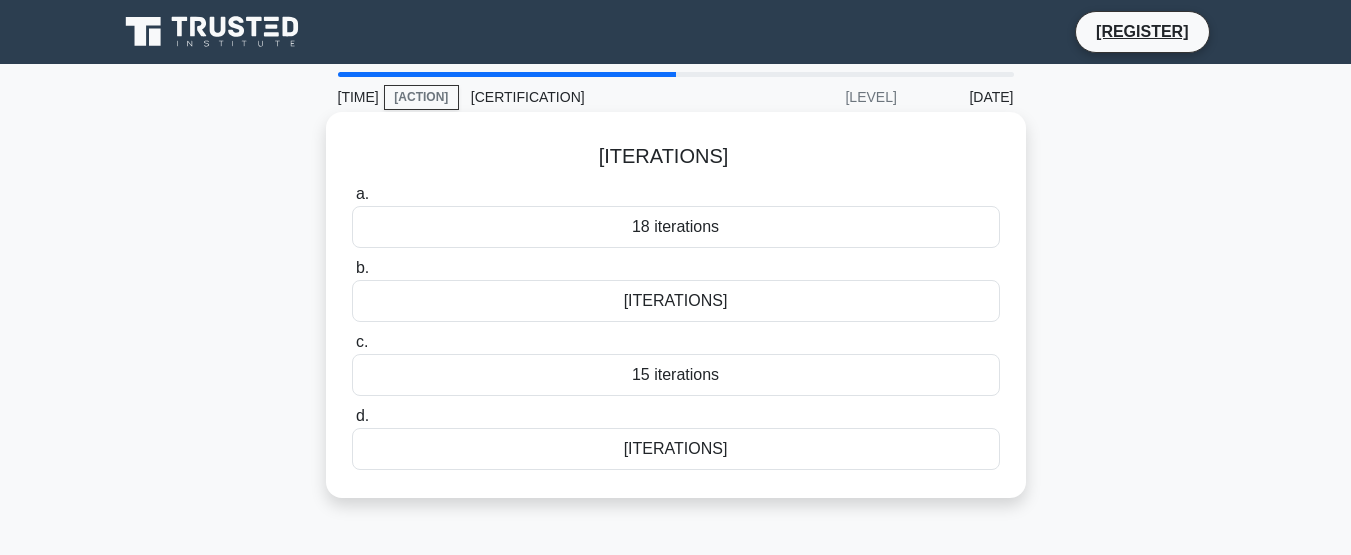 click on "15 iterations" at bounding box center [676, 375] 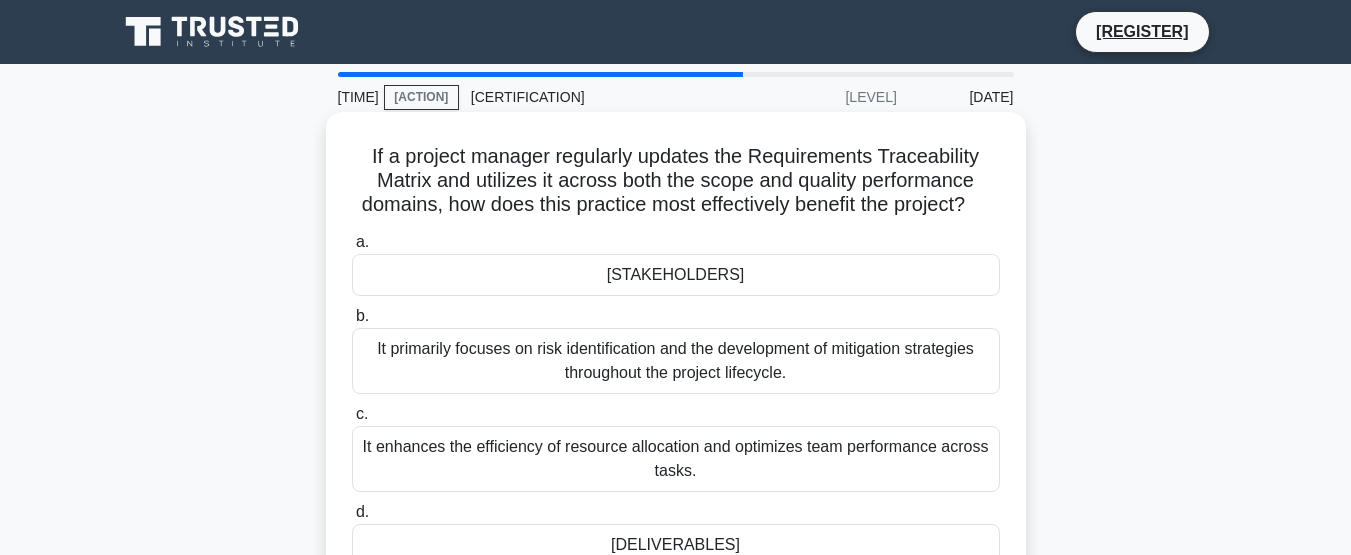 click on "b.
It primarily focuses on risk identification and the development of mitigation strategies throughout the project lifecycle." at bounding box center [676, 349] 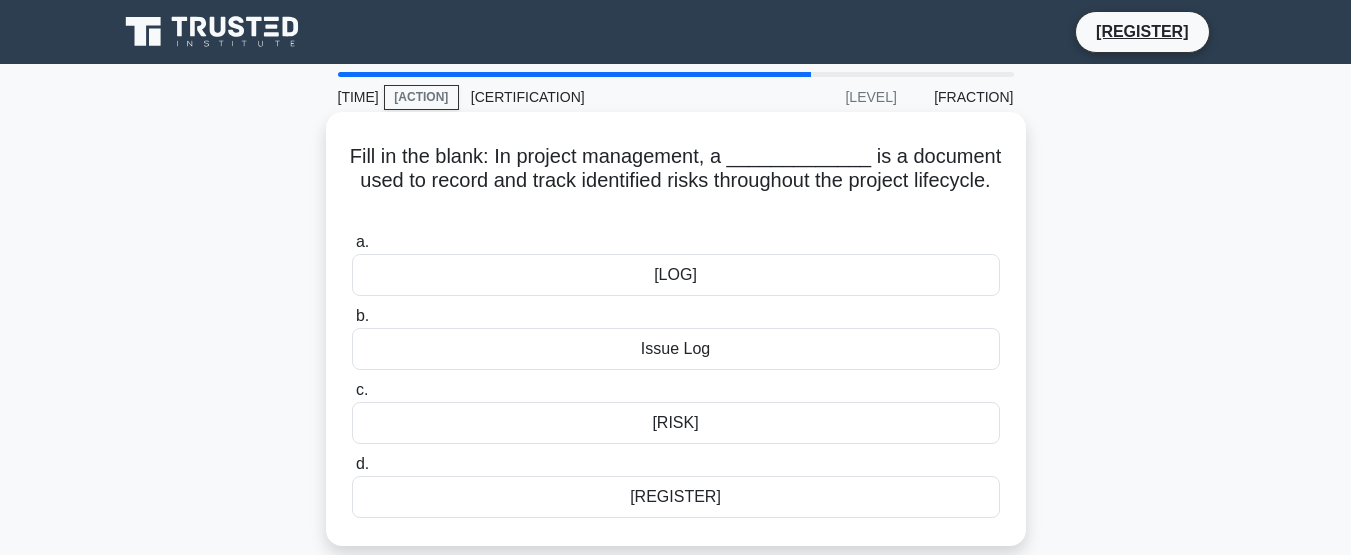 click on "Risk Register" at bounding box center [676, 423] 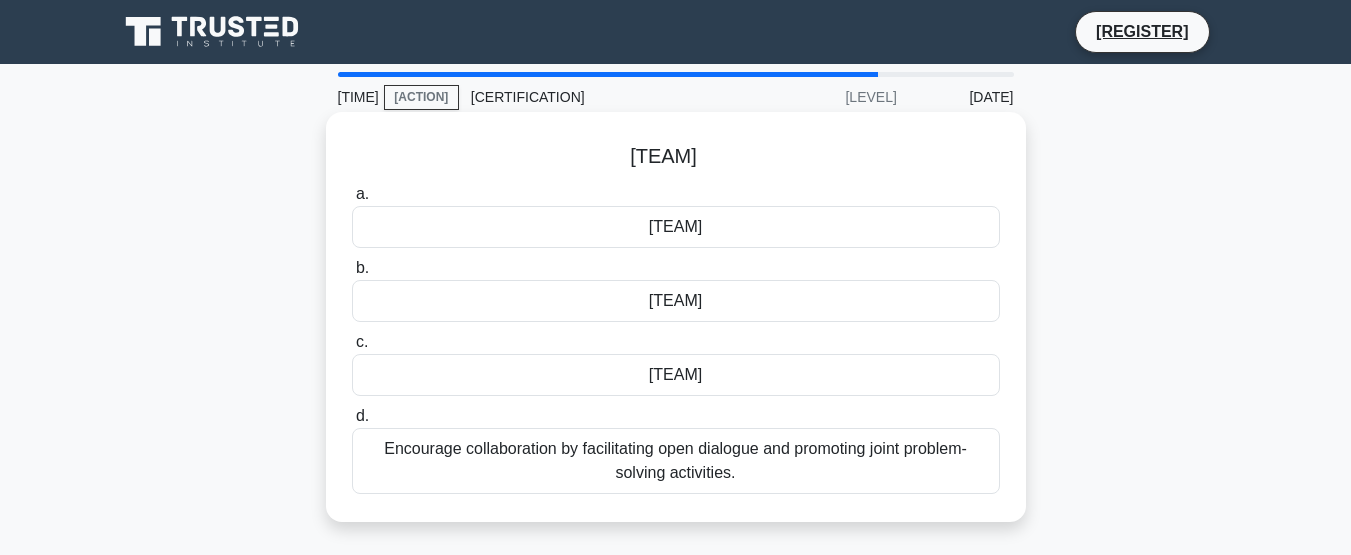 click on "Promote competition among team members to boost productivity and drive better results." at bounding box center (676, 375) 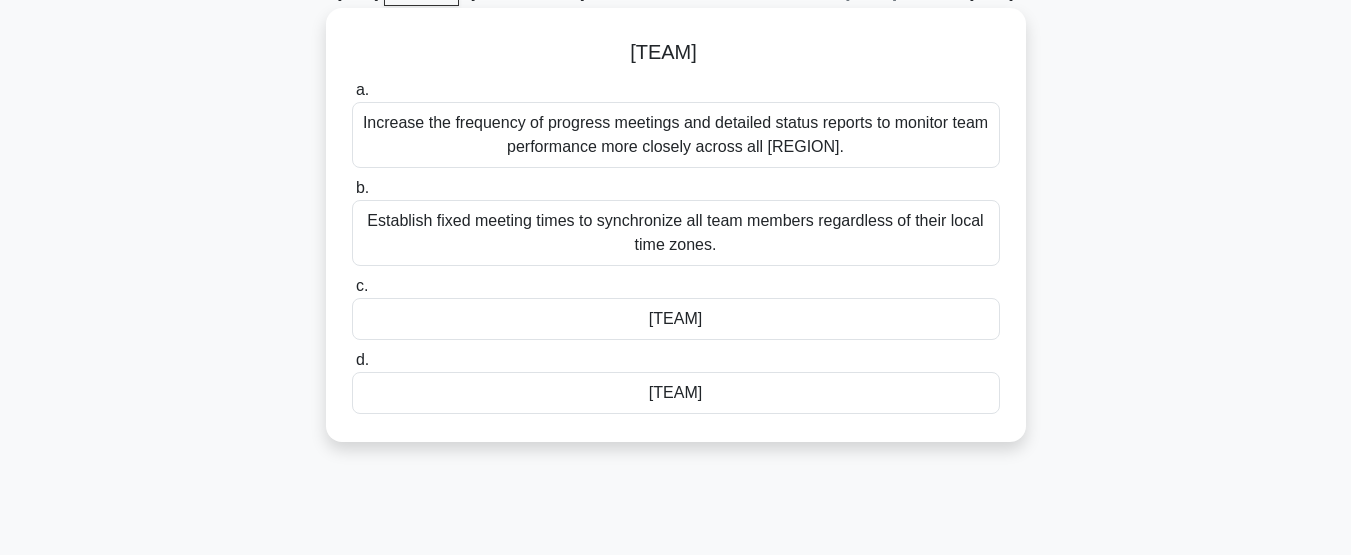 scroll, scrollTop: 0, scrollLeft: 0, axis: both 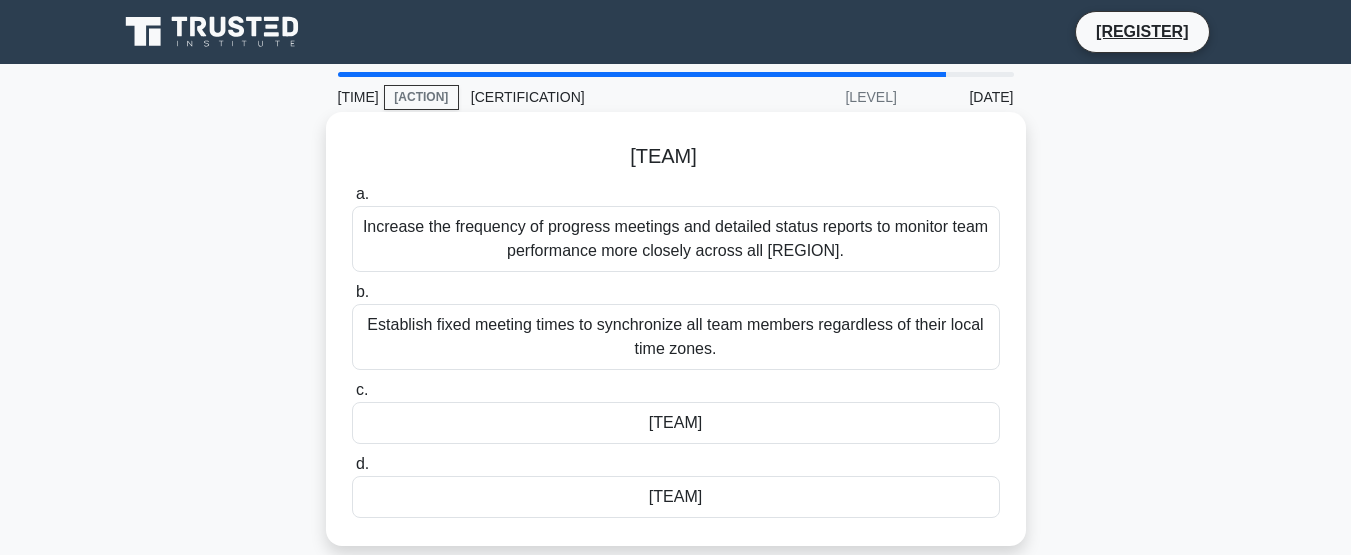 click on "Increase the frequency of progress meetings and detailed status reports to monitor team performance more closely across all regions." at bounding box center [676, 239] 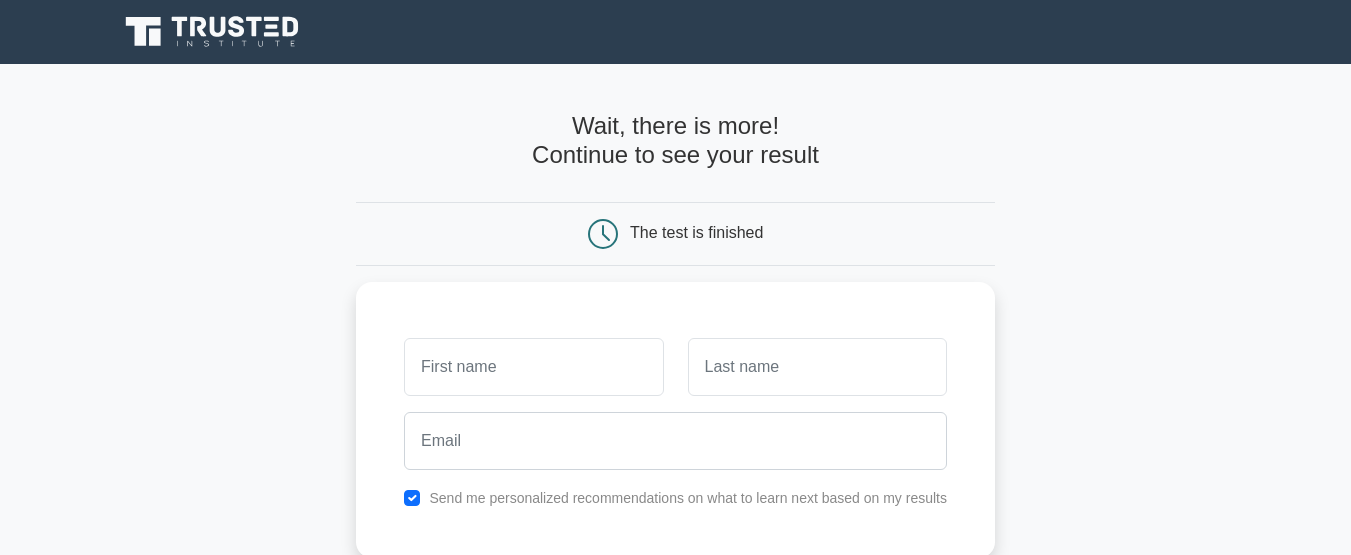 scroll, scrollTop: 0, scrollLeft: 0, axis: both 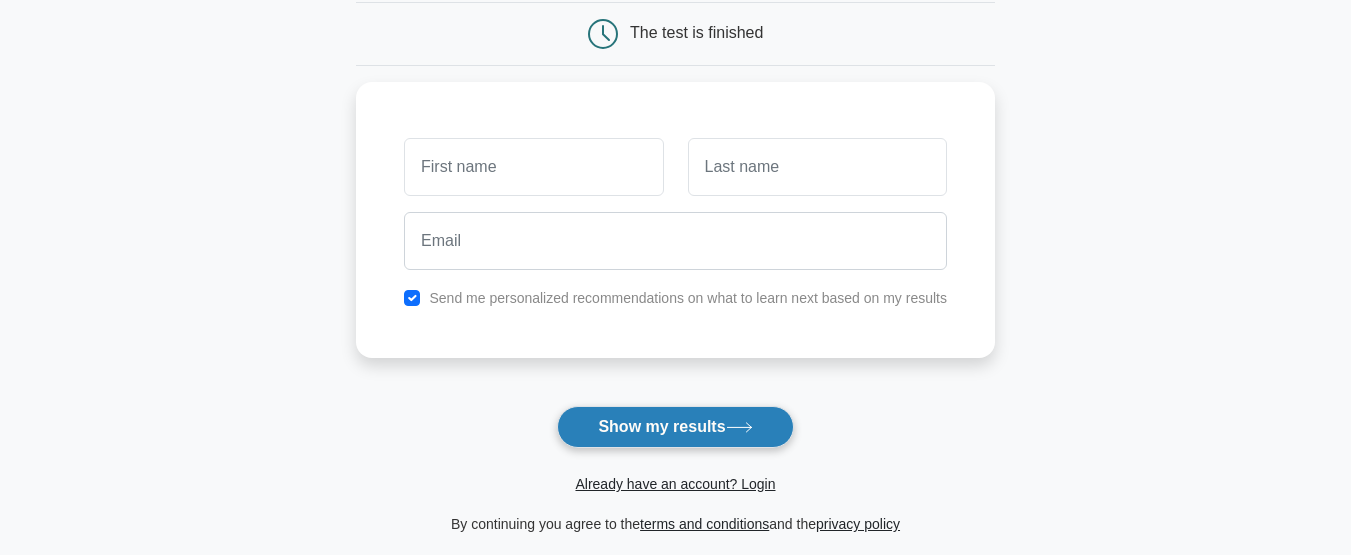 click on "Show my results" at bounding box center (675, 427) 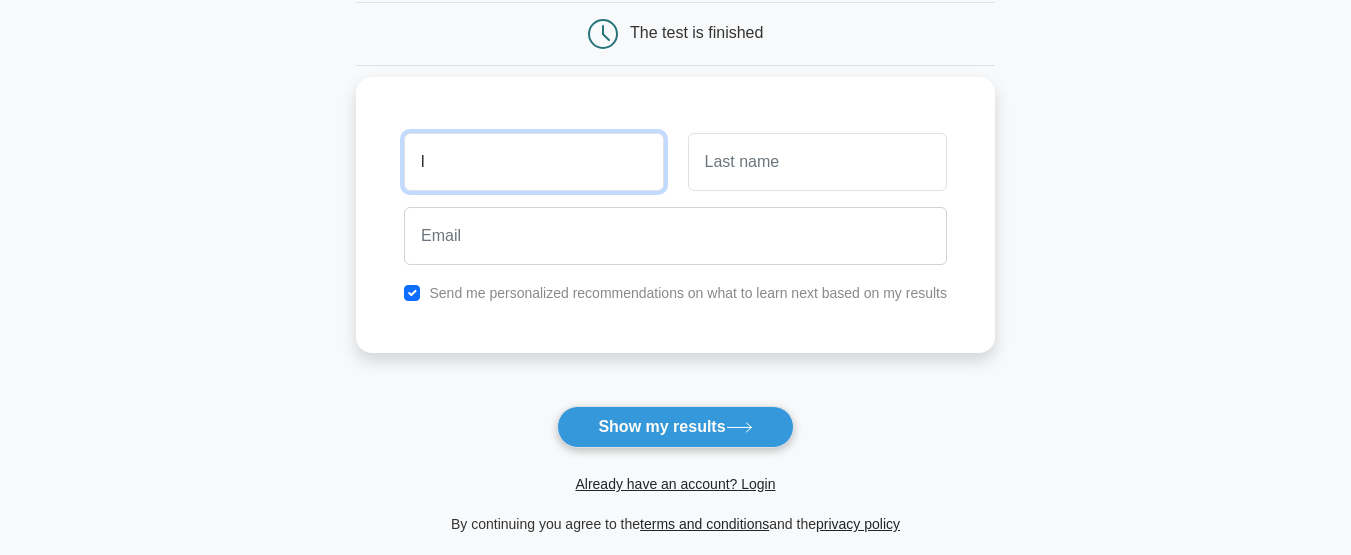 type on "l" 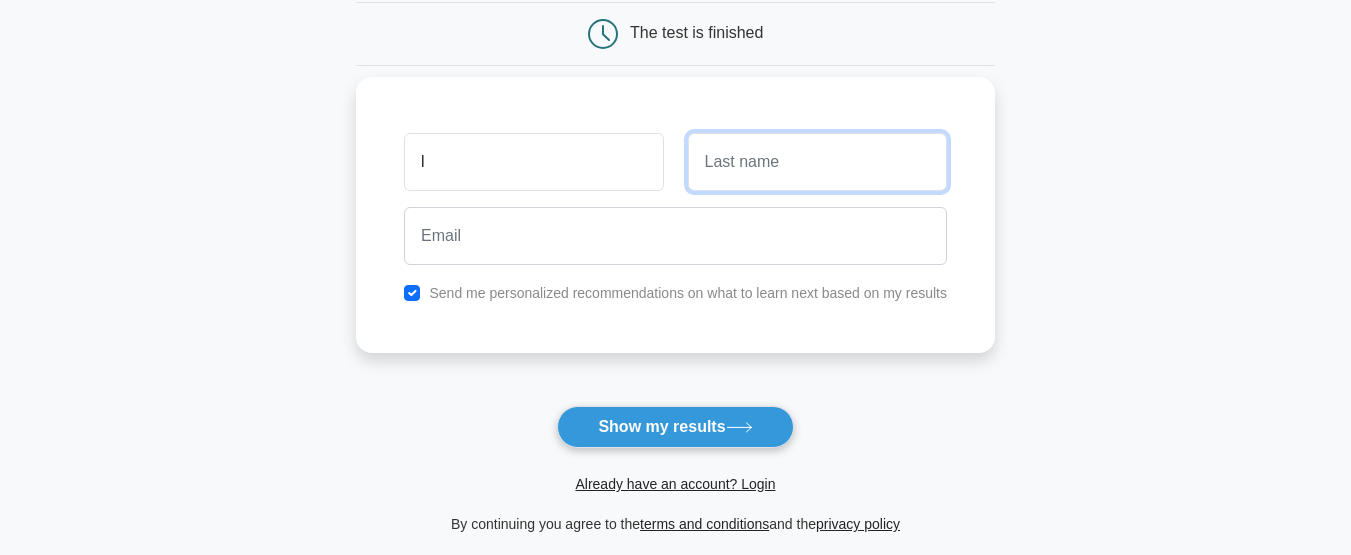 click at bounding box center (817, 162) 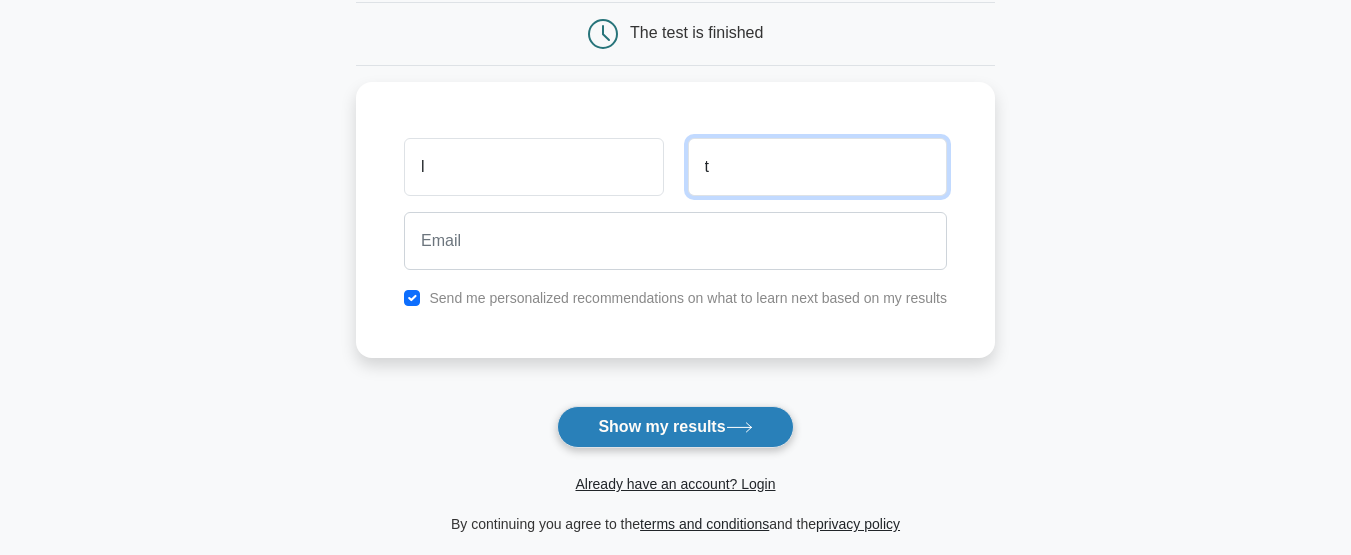 type on "t" 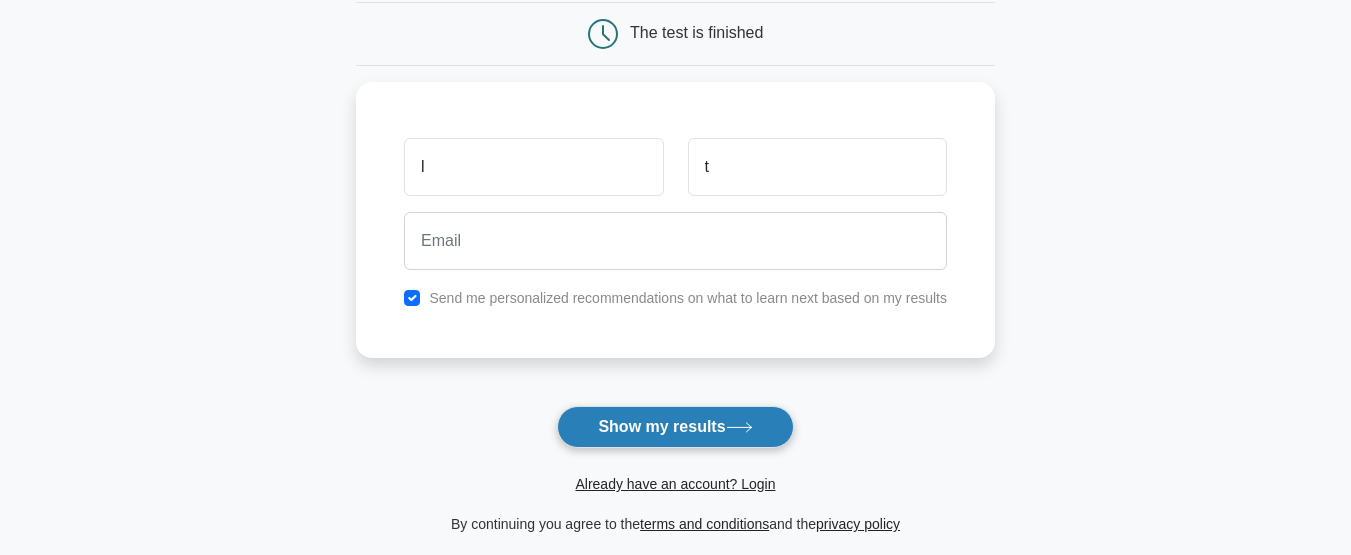 click on "Show my results" at bounding box center [675, 427] 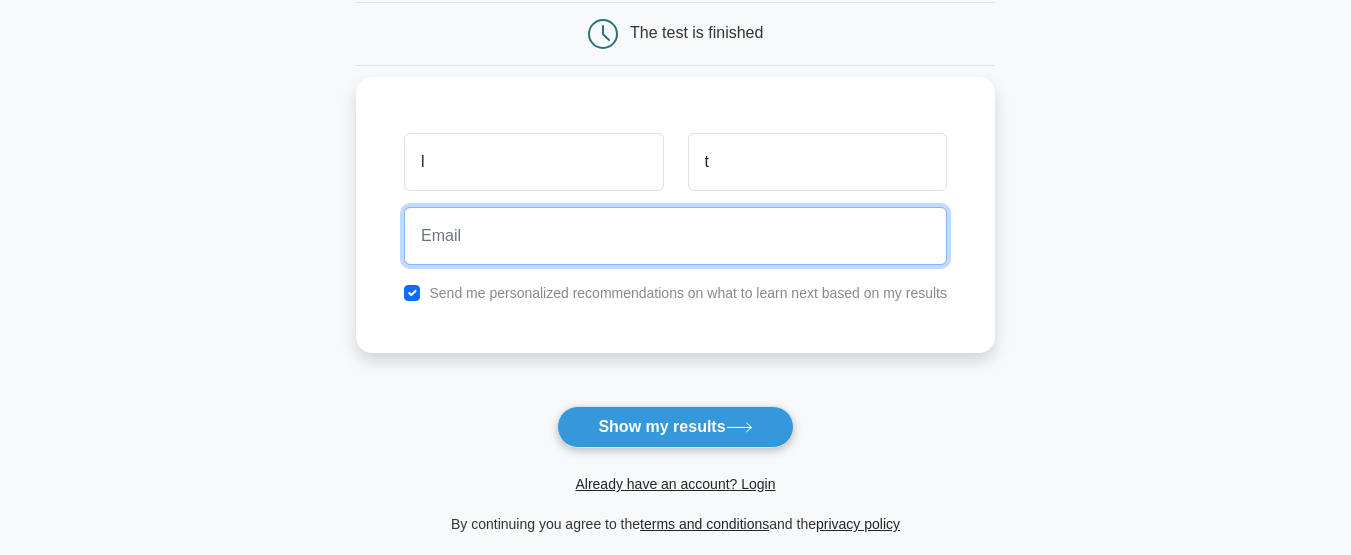 click at bounding box center [675, 236] 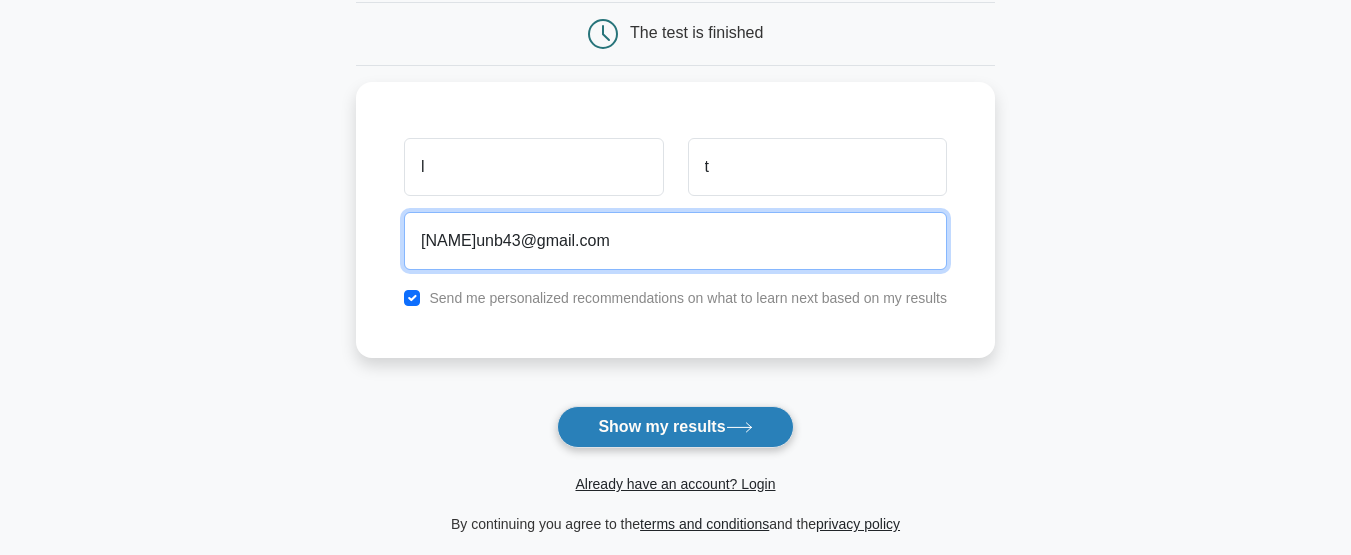 type on "leykunb43@gmail.com" 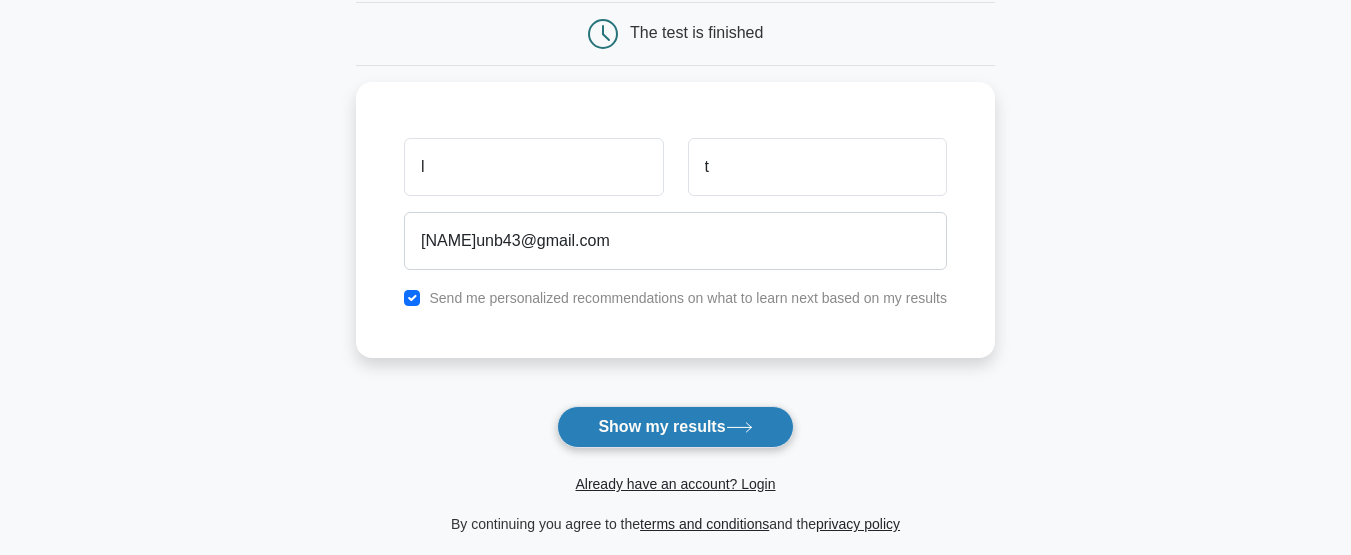 click on "Show my results" at bounding box center [675, 427] 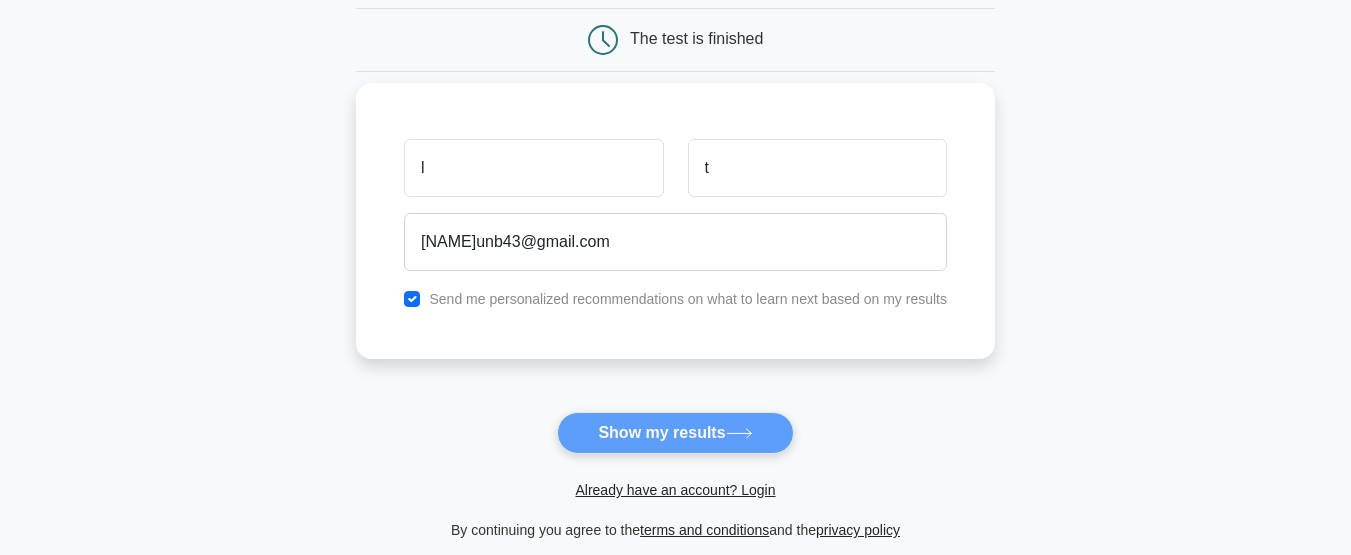 scroll, scrollTop: 0, scrollLeft: 0, axis: both 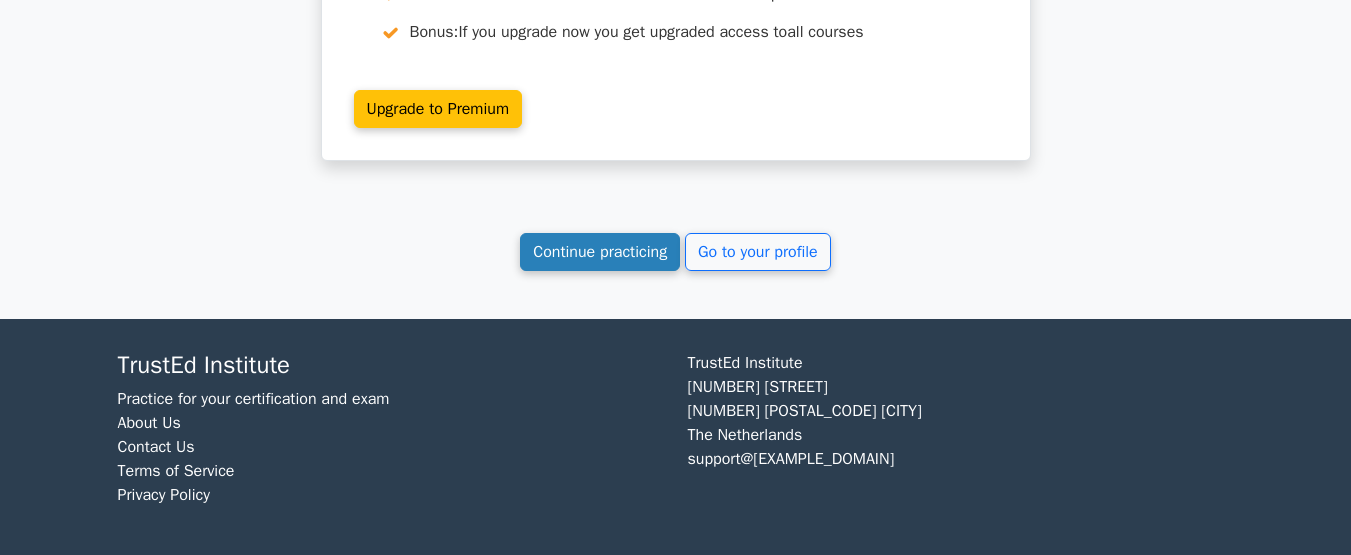 click on "Continue practicing" at bounding box center [600, 252] 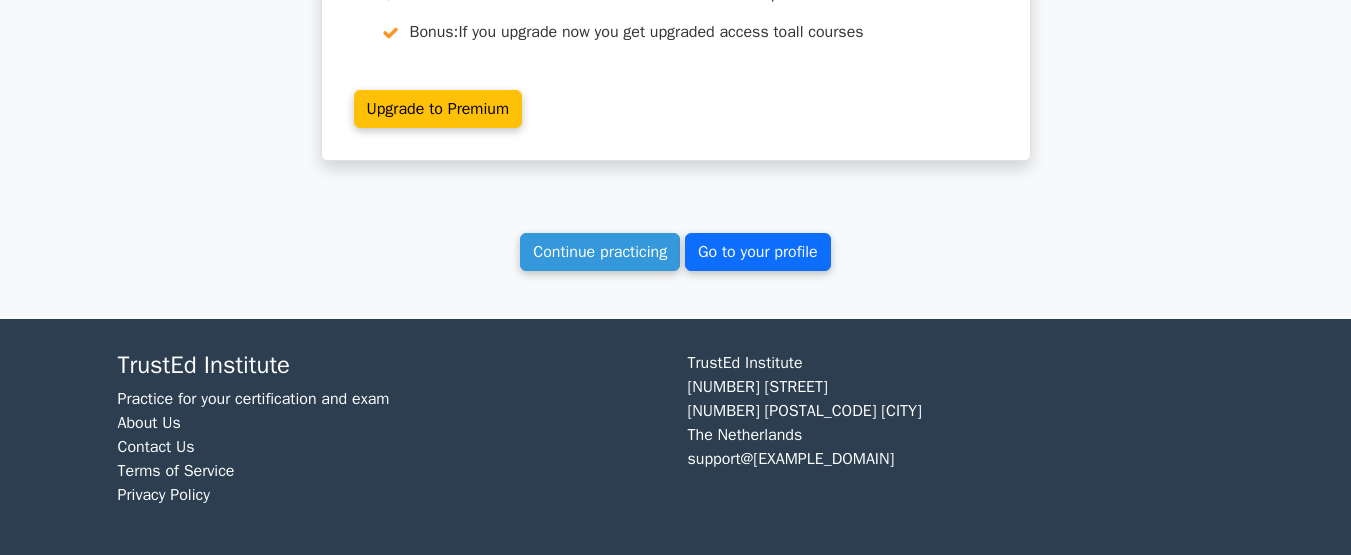 click on "Go to your profile" at bounding box center [758, 252] 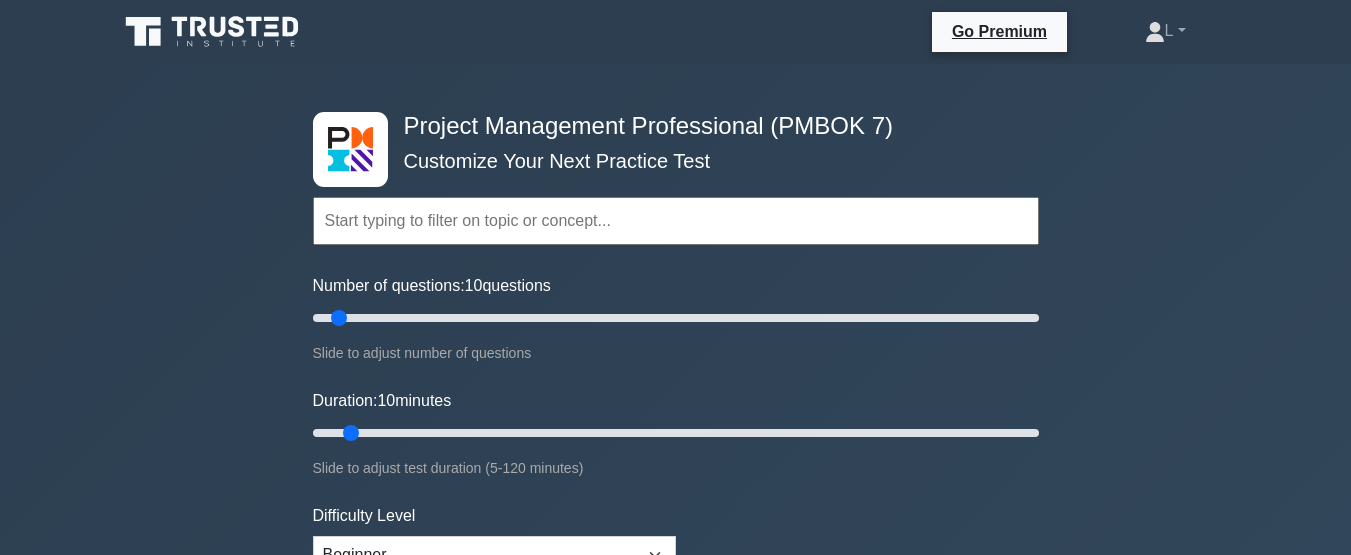 scroll, scrollTop: 0, scrollLeft: 0, axis: both 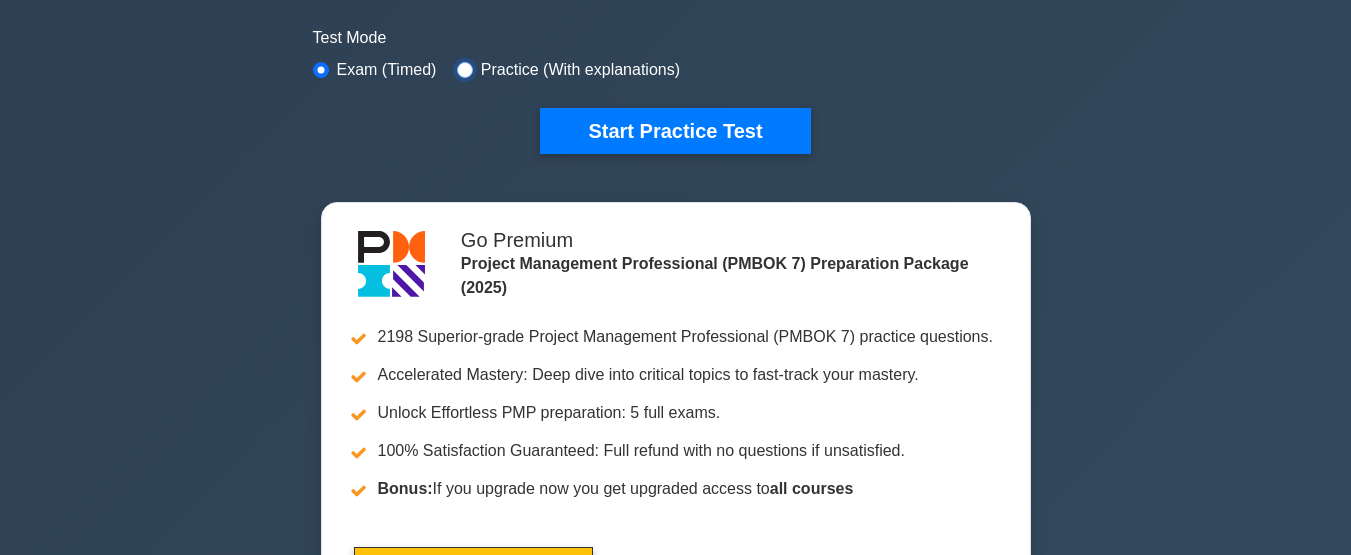 click at bounding box center [465, 70] 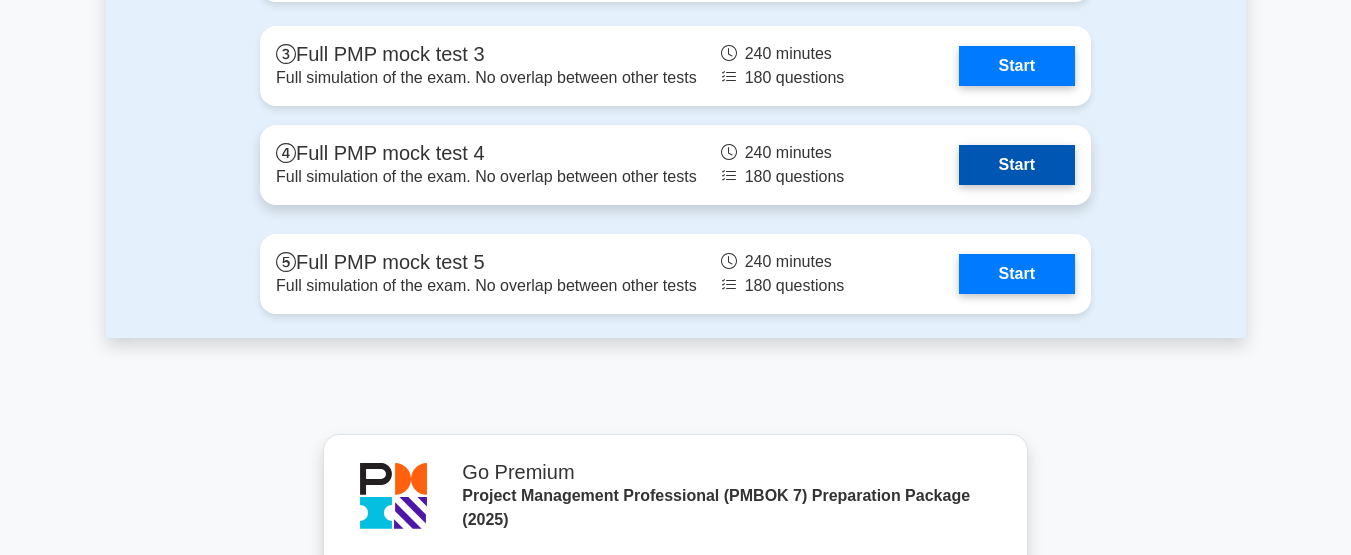 scroll, scrollTop: 3100, scrollLeft: 0, axis: vertical 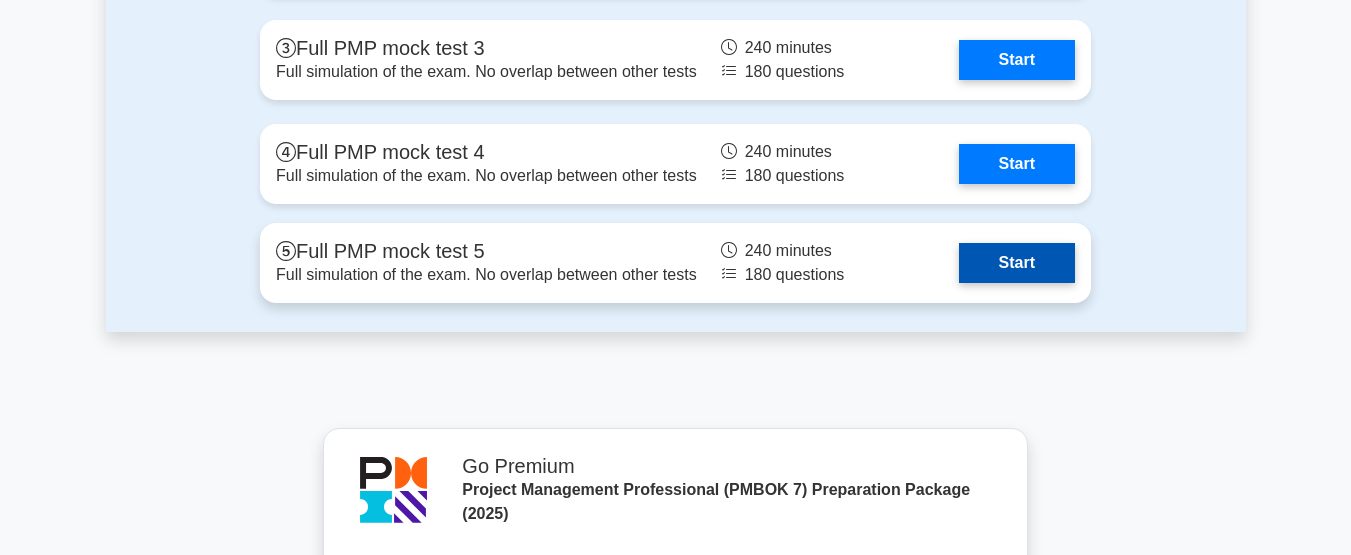 click on "Start" at bounding box center [1017, 263] 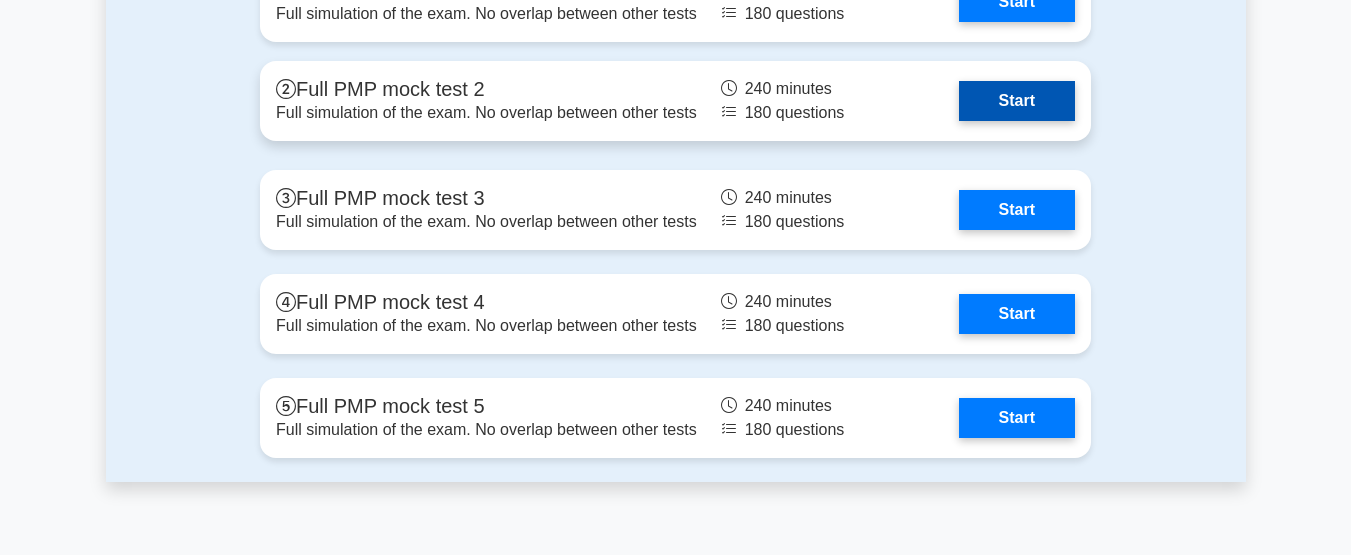 scroll, scrollTop: 2800, scrollLeft: 0, axis: vertical 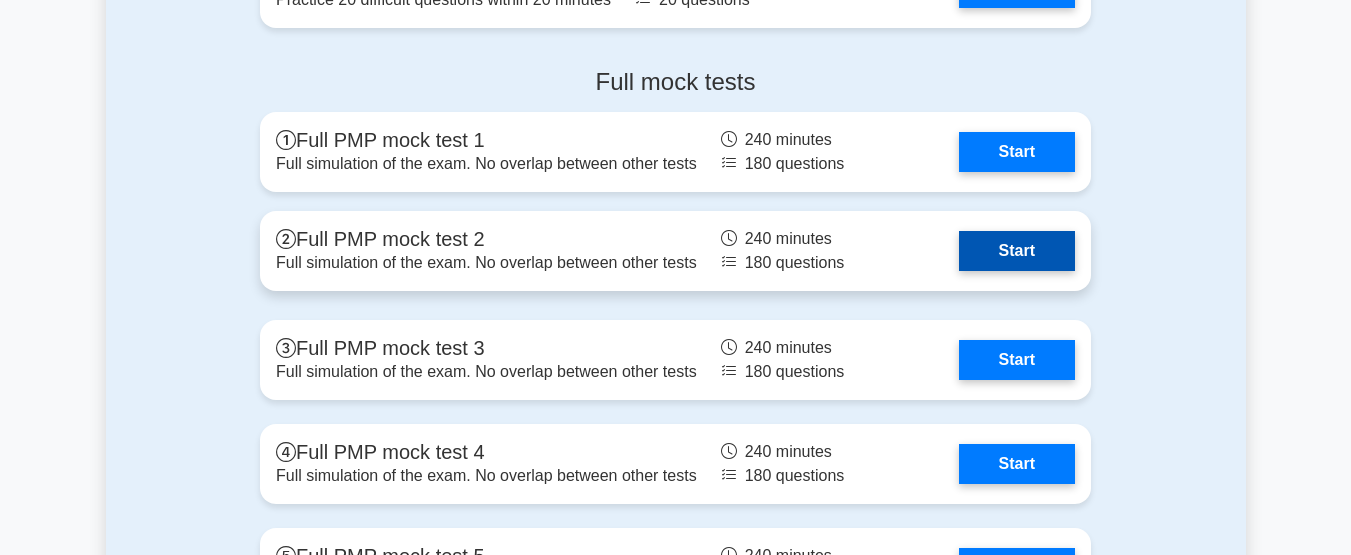 click on "Start" at bounding box center (1017, 251) 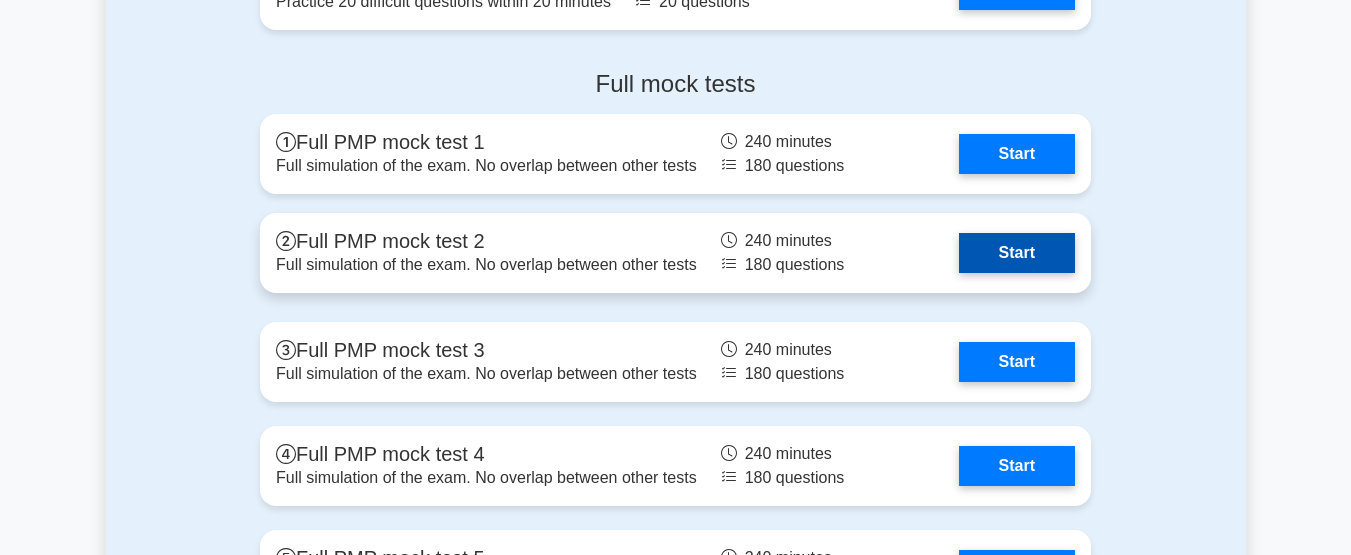 scroll, scrollTop: 2800, scrollLeft: 0, axis: vertical 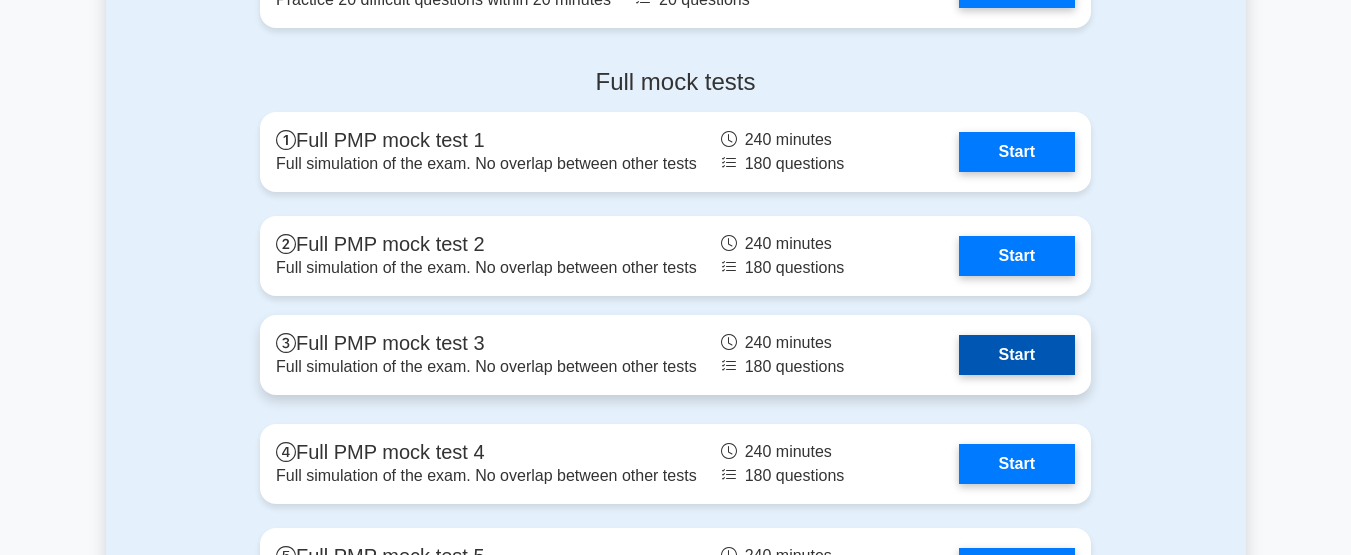 click on "Start" at bounding box center [1017, 355] 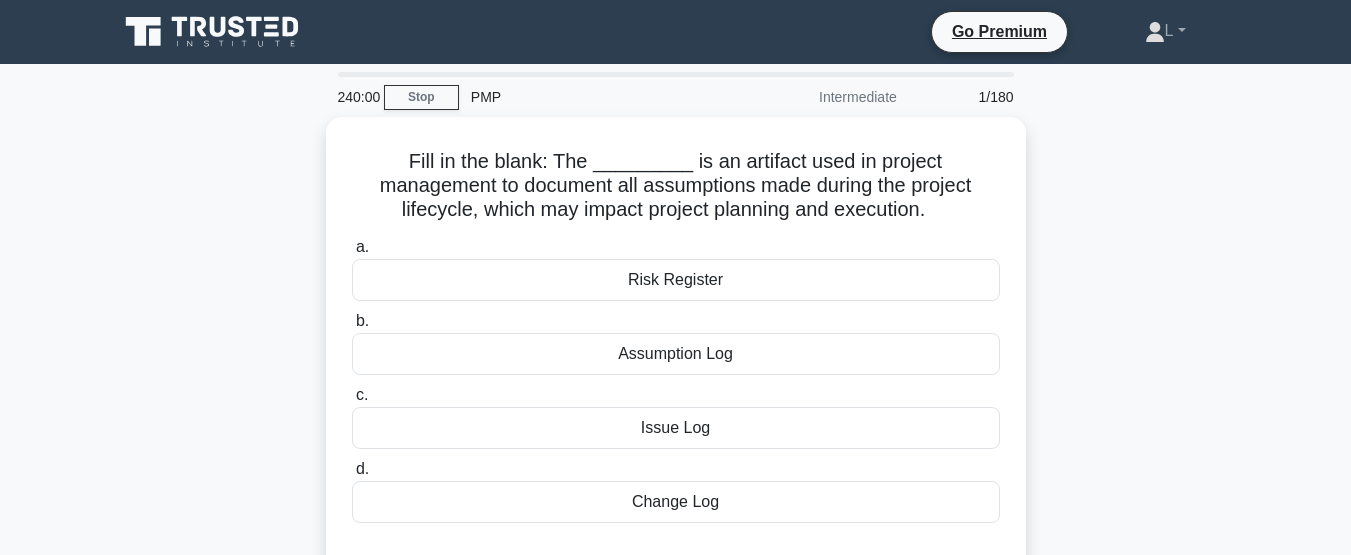 scroll, scrollTop: 0, scrollLeft: 0, axis: both 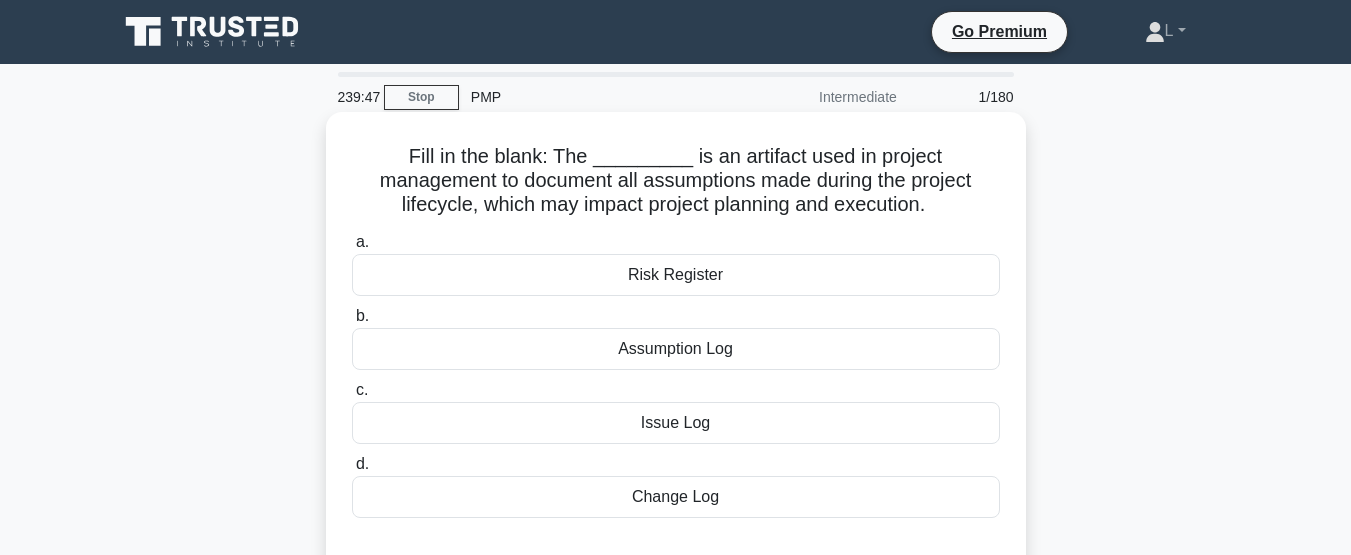 click on "Issue Log" at bounding box center [676, 423] 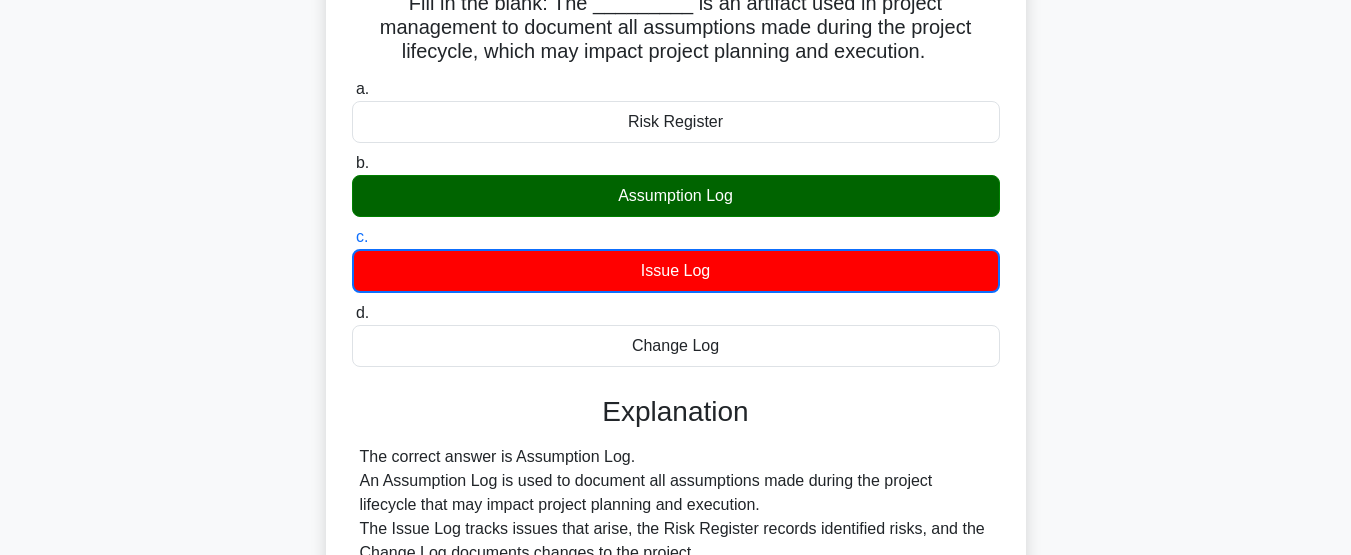 scroll, scrollTop: 400, scrollLeft: 0, axis: vertical 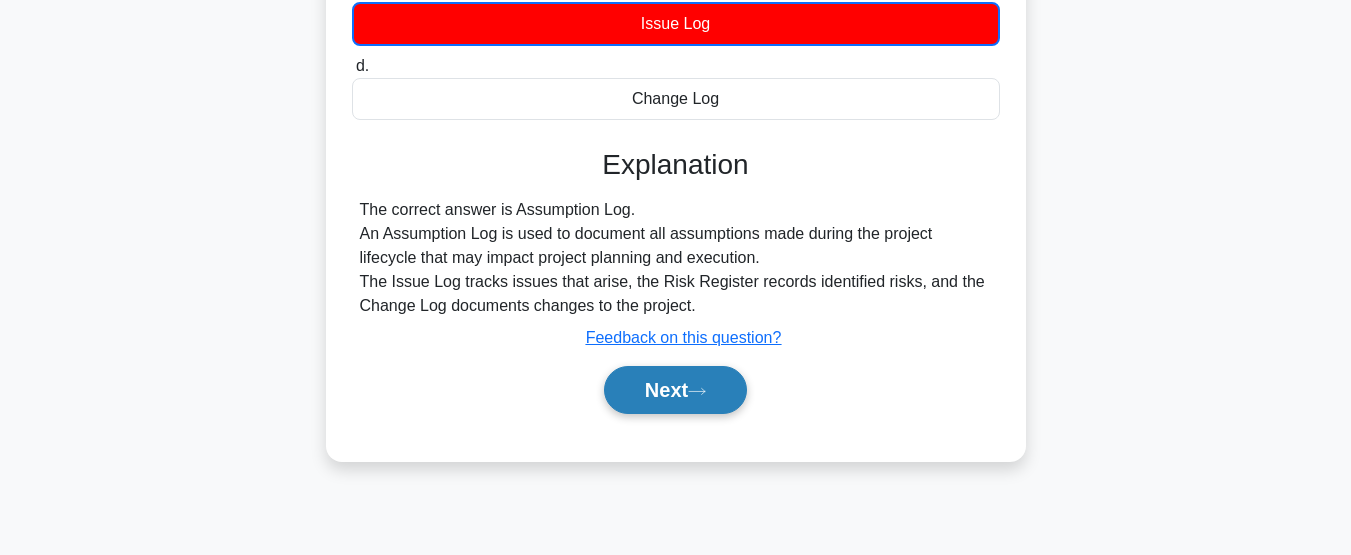 click at bounding box center [697, 391] 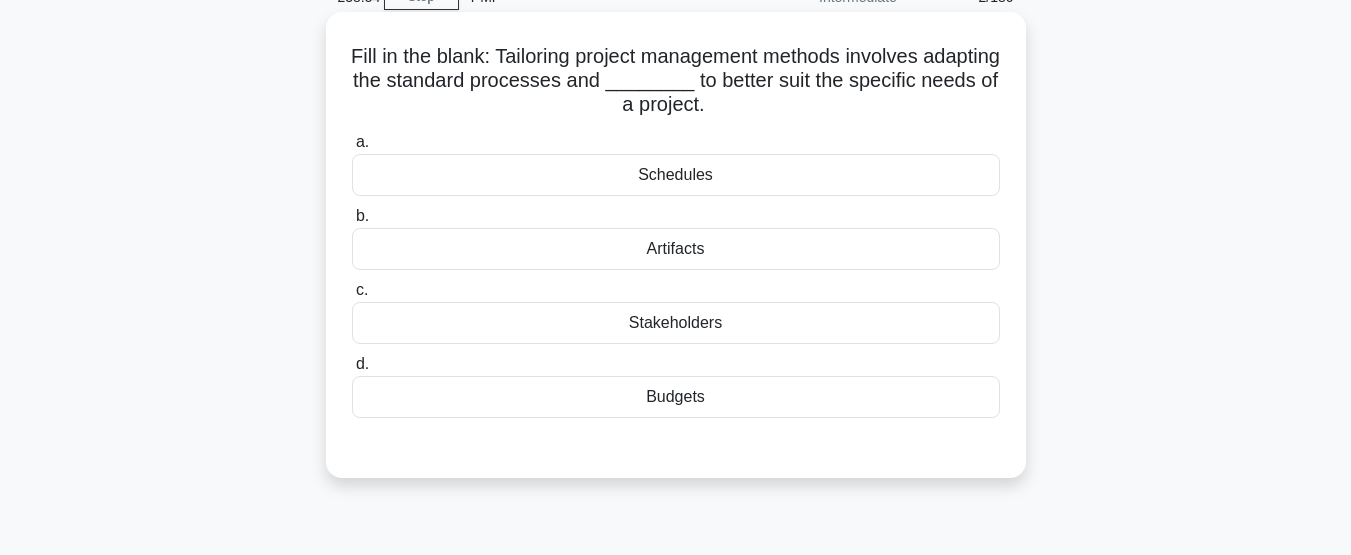 scroll, scrollTop: 0, scrollLeft: 0, axis: both 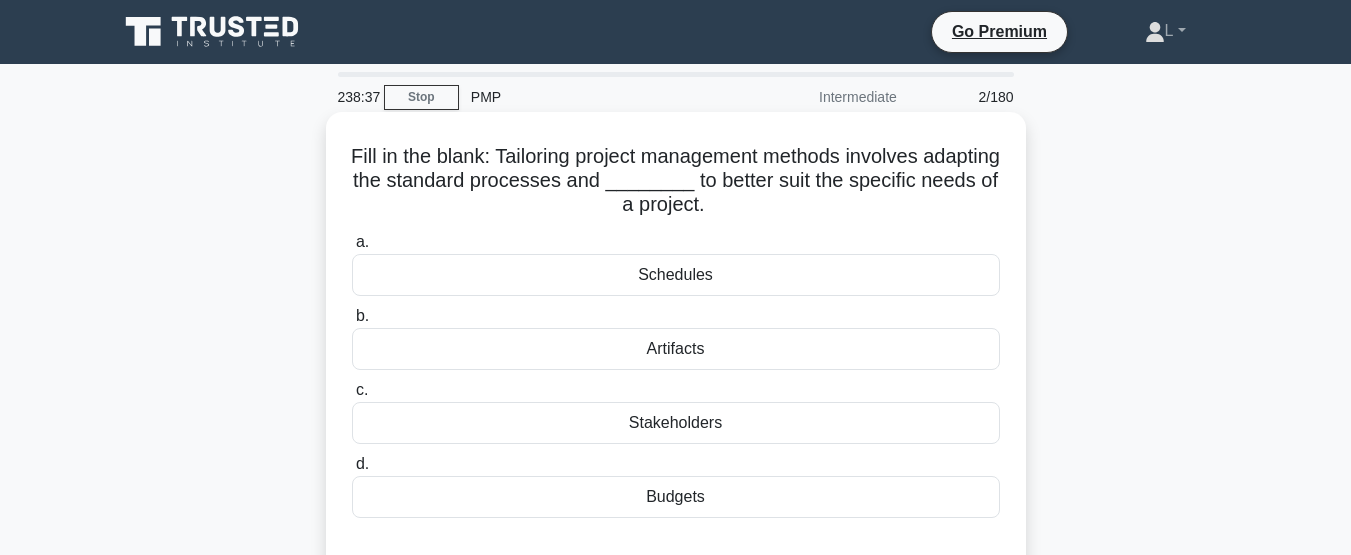 click on "Schedules" at bounding box center [676, 275] 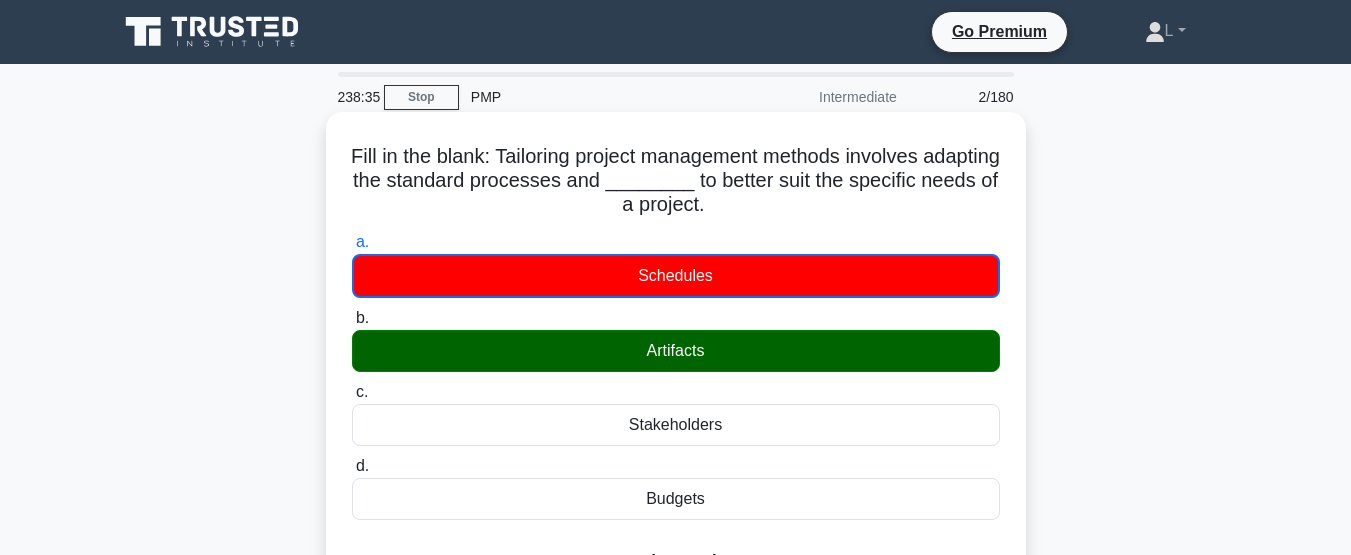 click on "Artifacts" at bounding box center (676, 351) 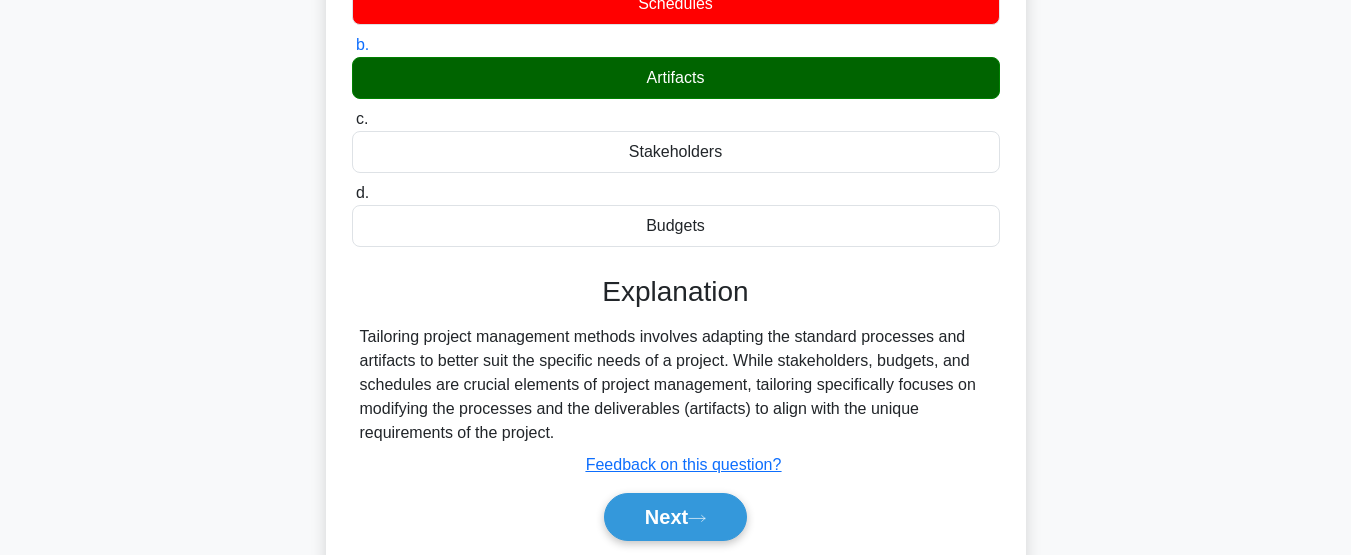 scroll, scrollTop: 300, scrollLeft: 0, axis: vertical 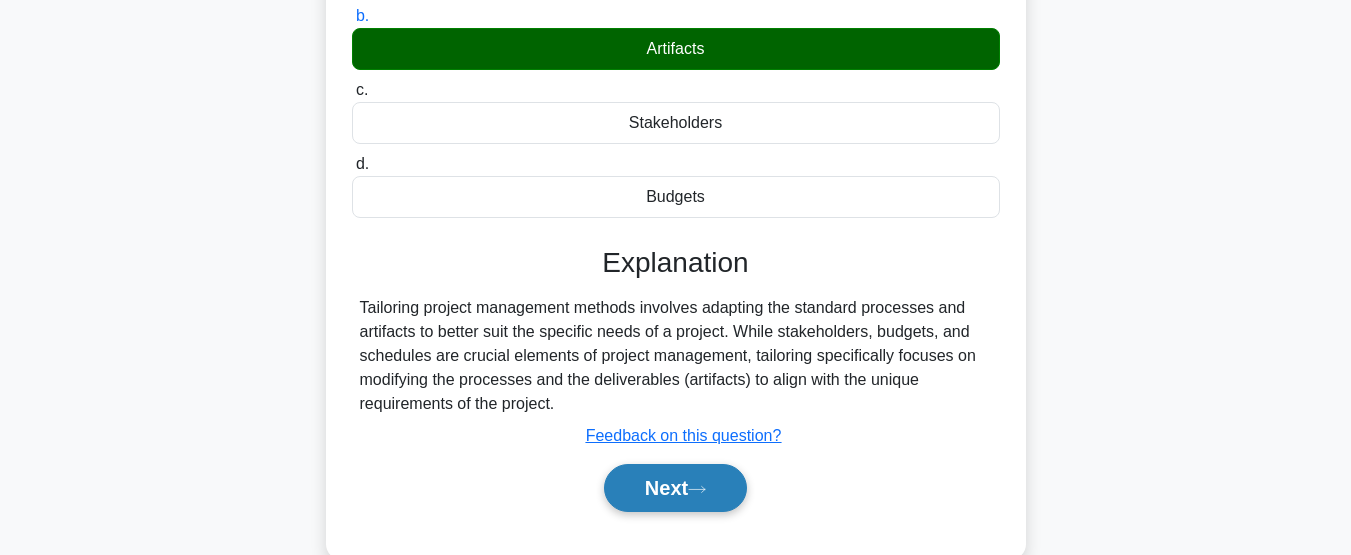 click on "Next" at bounding box center [675, 488] 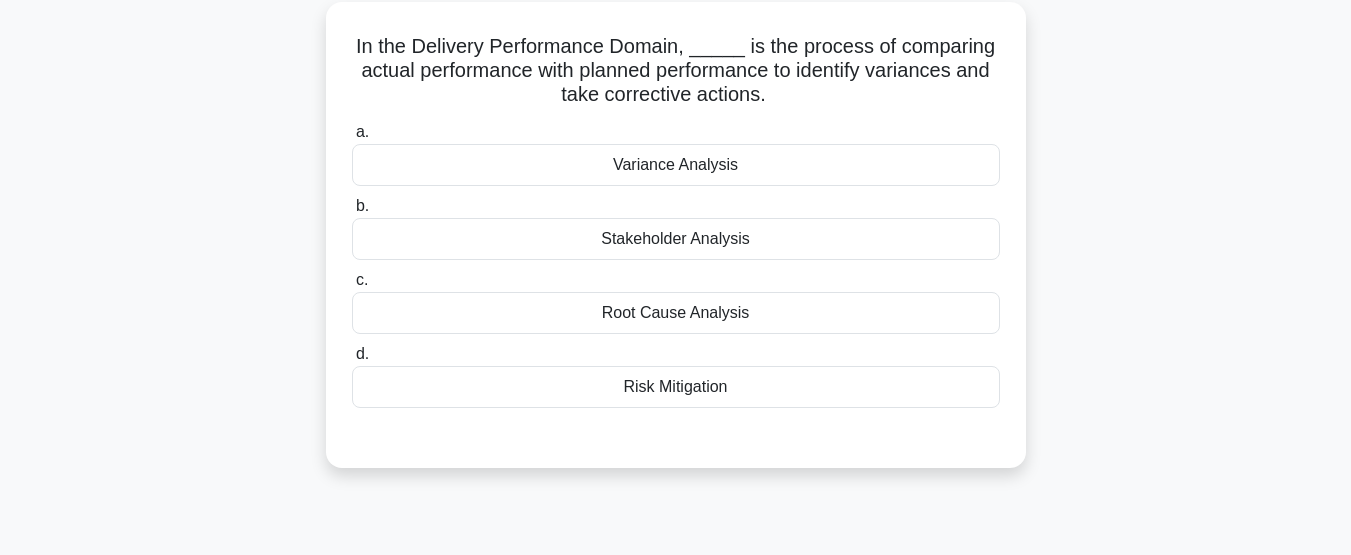 scroll, scrollTop: 100, scrollLeft: 0, axis: vertical 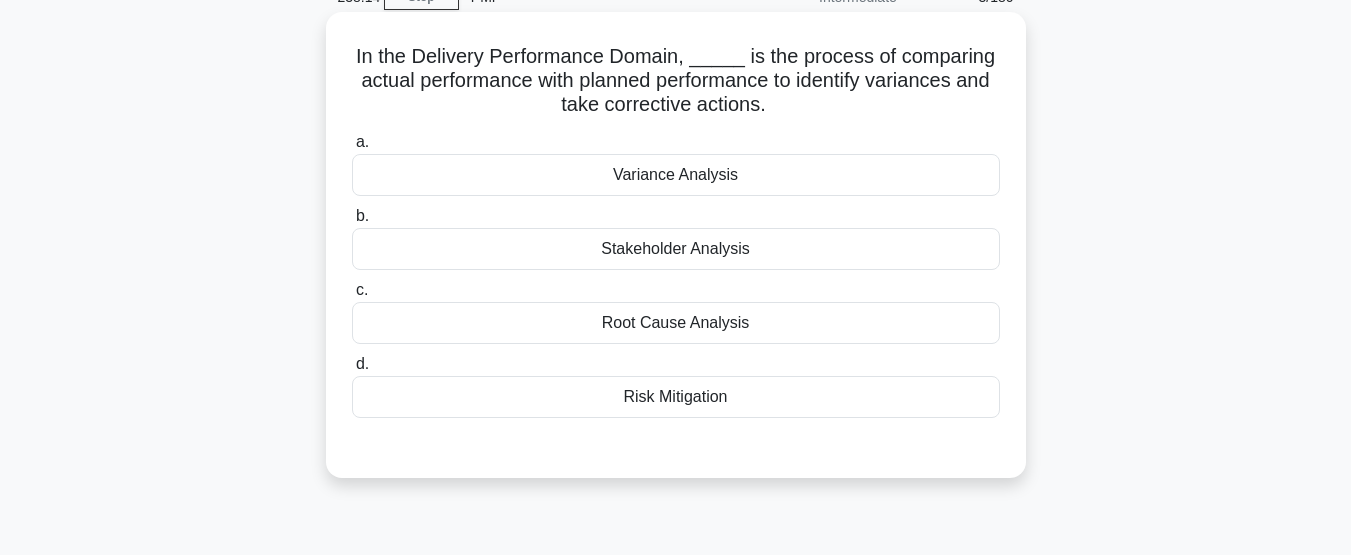click on "Variance Analysis" at bounding box center [676, 175] 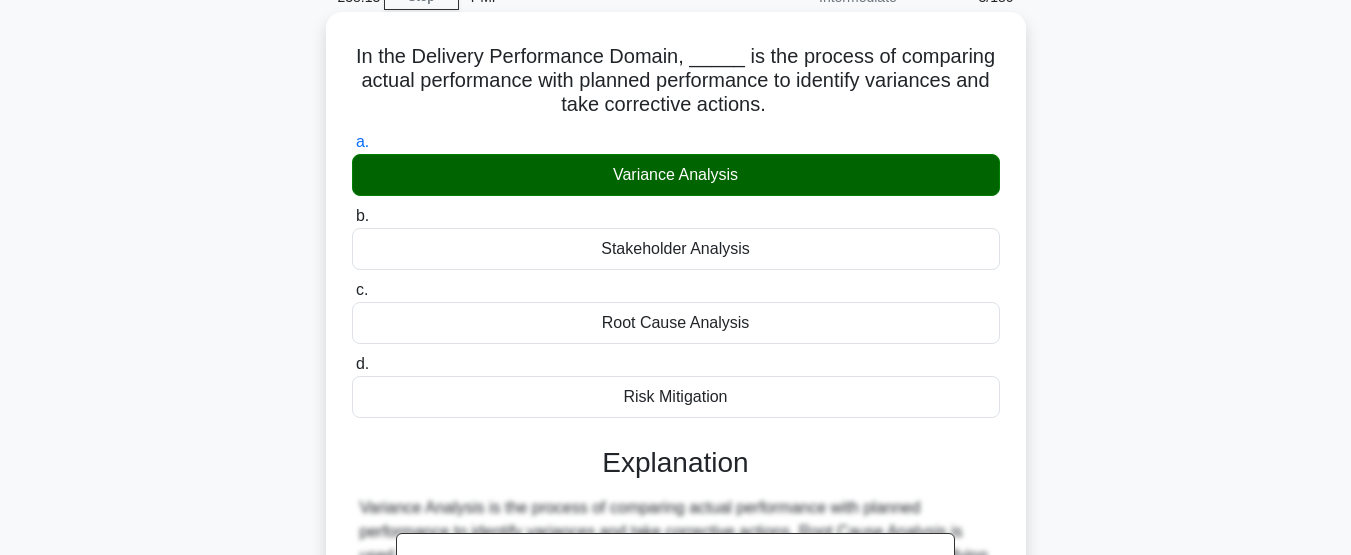 scroll, scrollTop: 500, scrollLeft: 0, axis: vertical 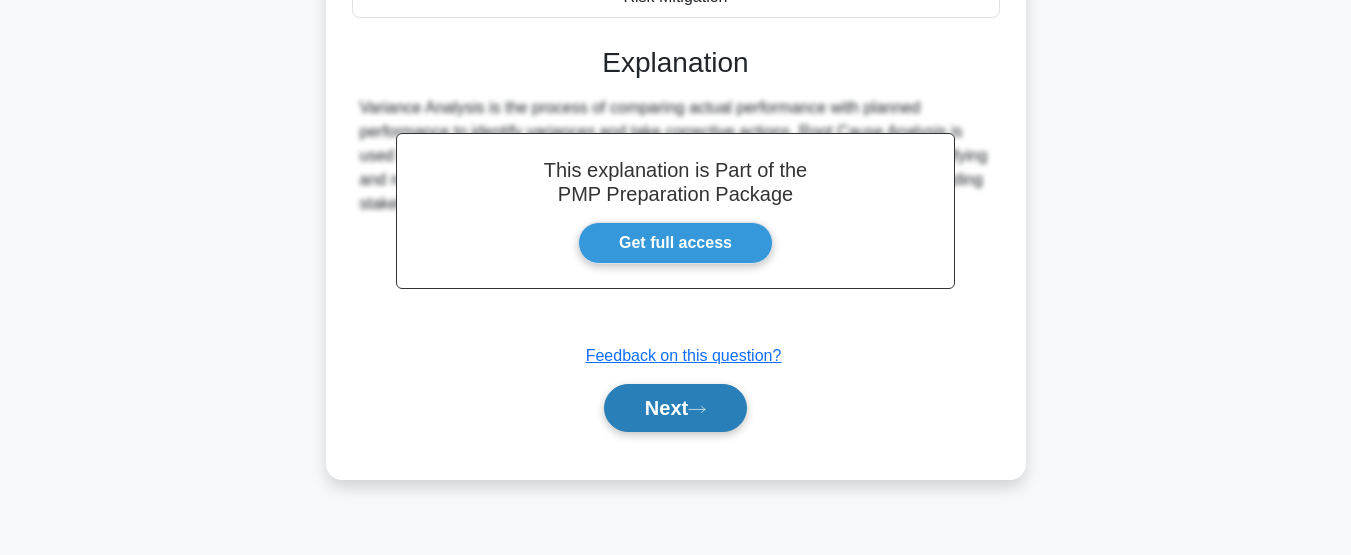click on "Next" at bounding box center (675, 408) 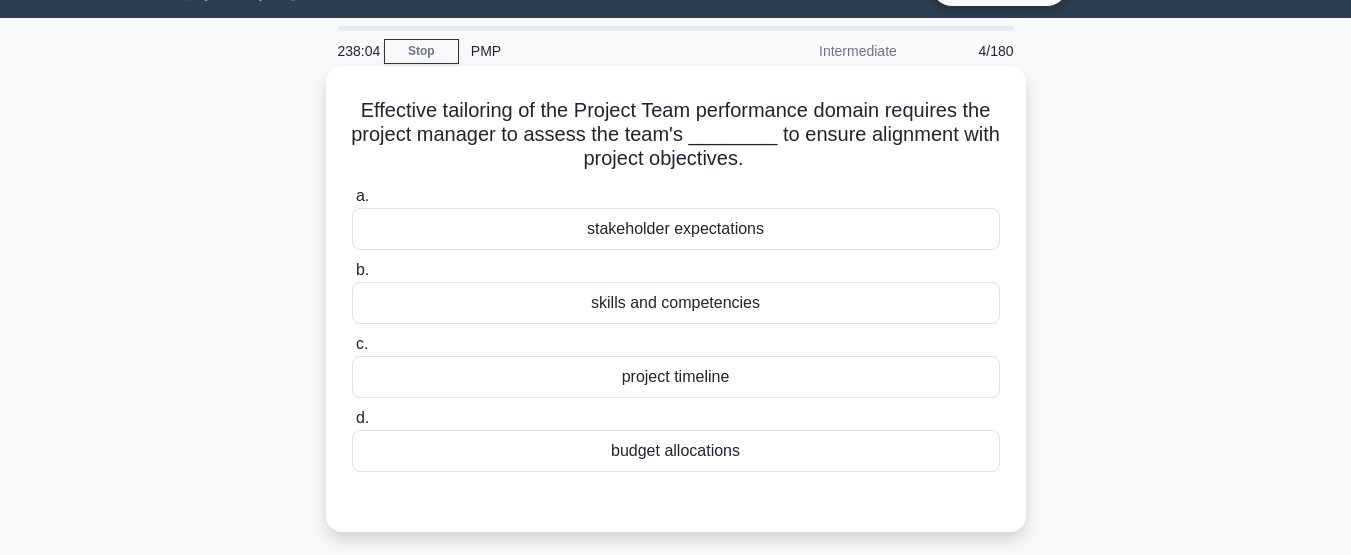 scroll, scrollTop: 0, scrollLeft: 0, axis: both 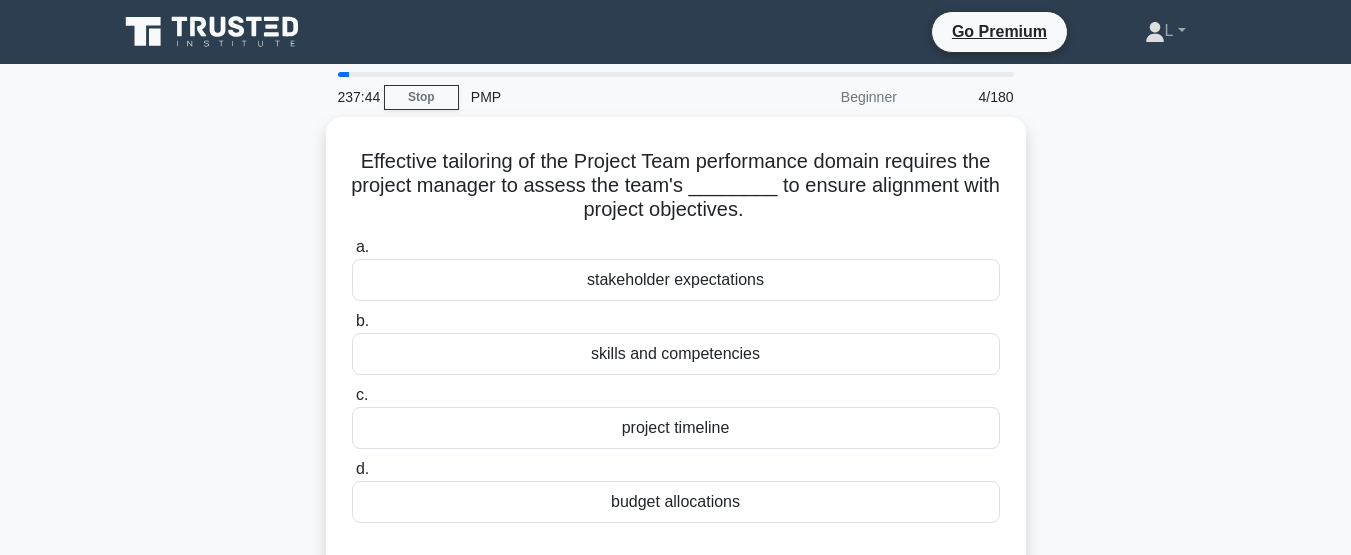 click on "Beginner" at bounding box center [821, 97] 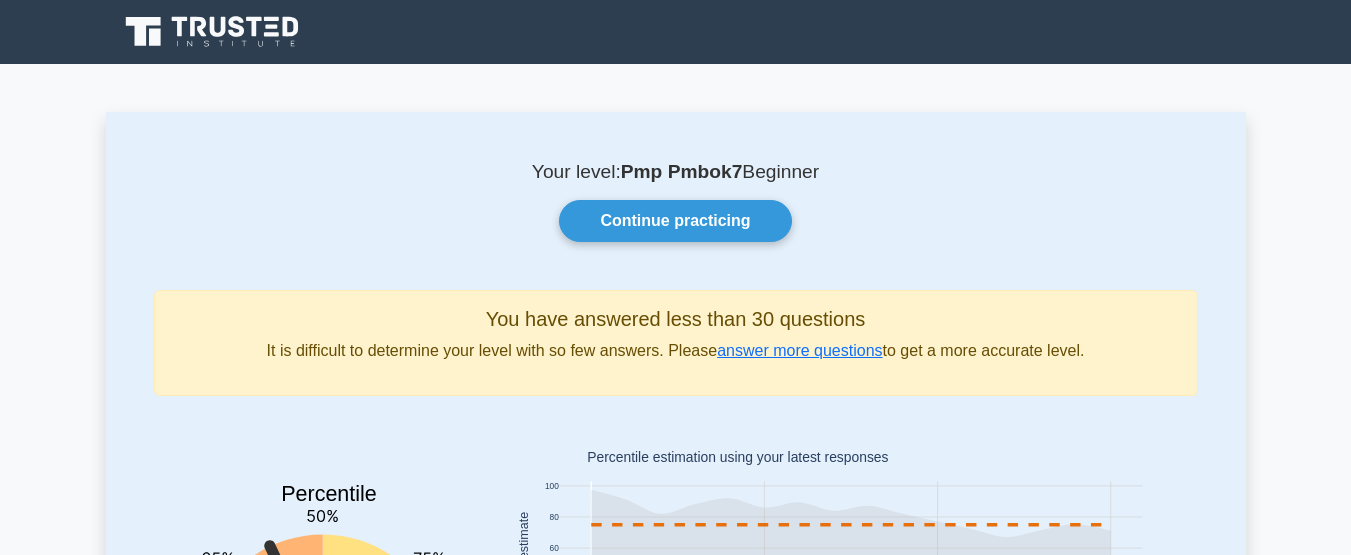 scroll, scrollTop: 0, scrollLeft: 0, axis: both 